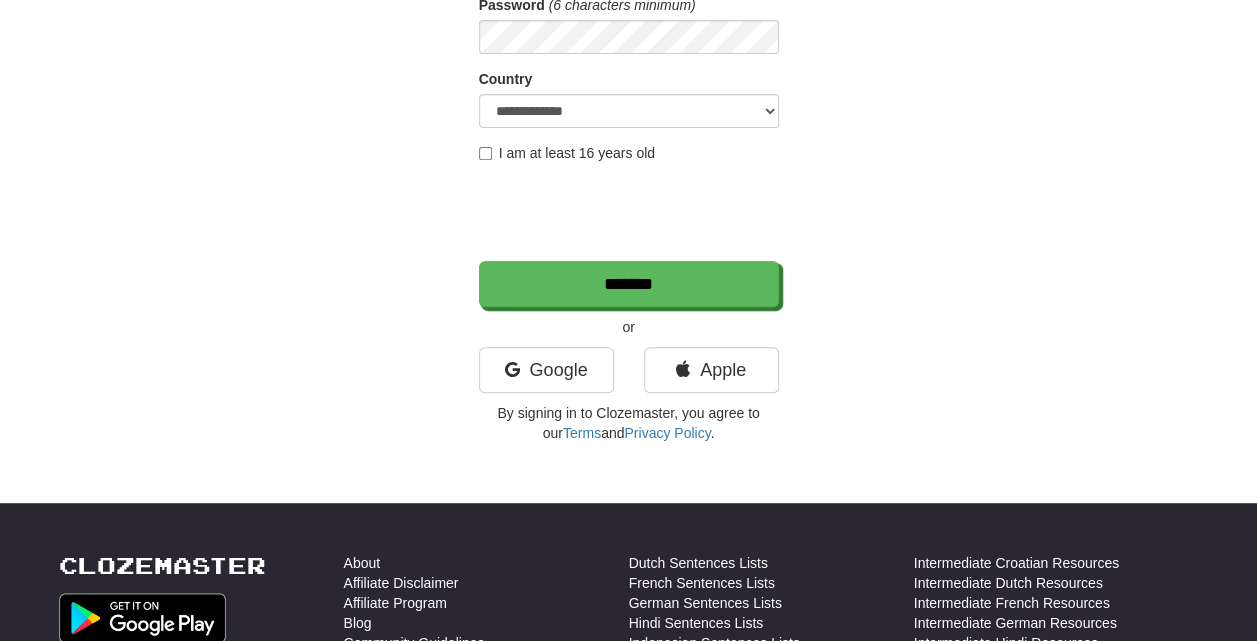 scroll, scrollTop: 322, scrollLeft: 0, axis: vertical 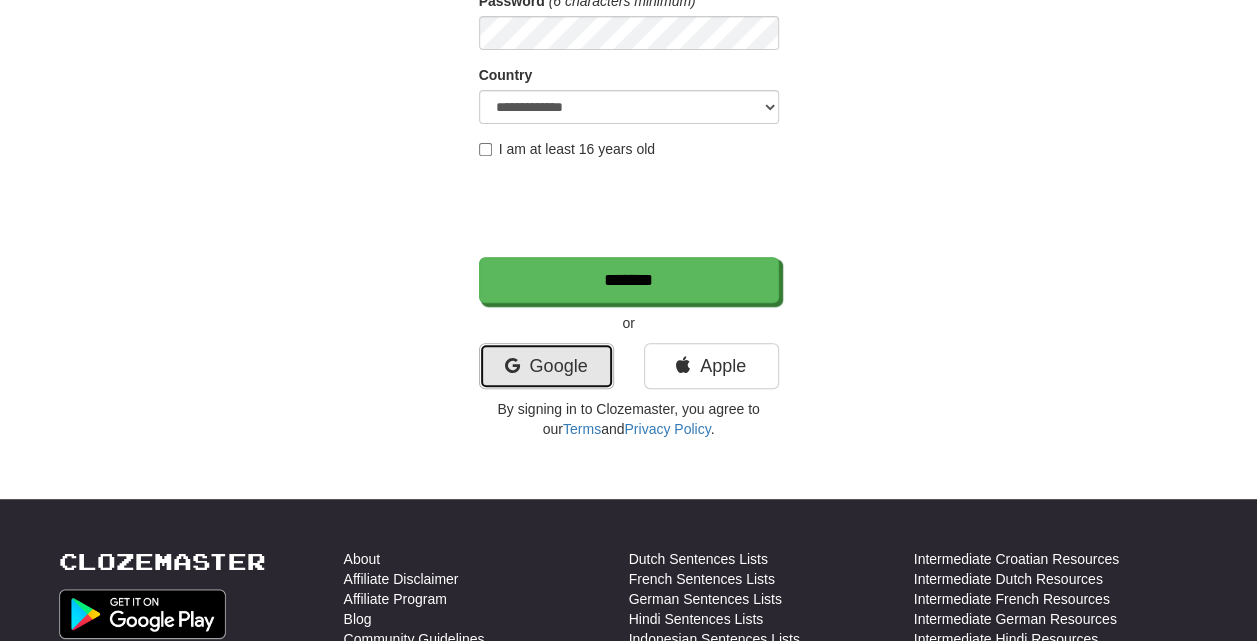 click on "Google" at bounding box center (546, 366) 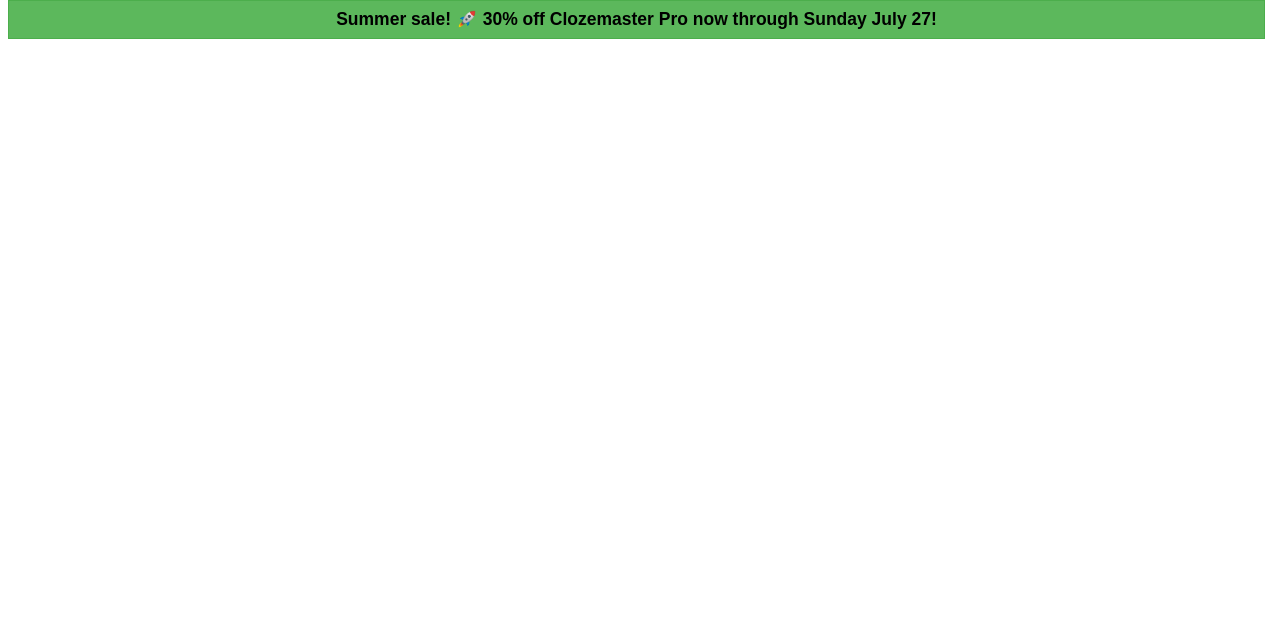 scroll, scrollTop: 0, scrollLeft: 0, axis: both 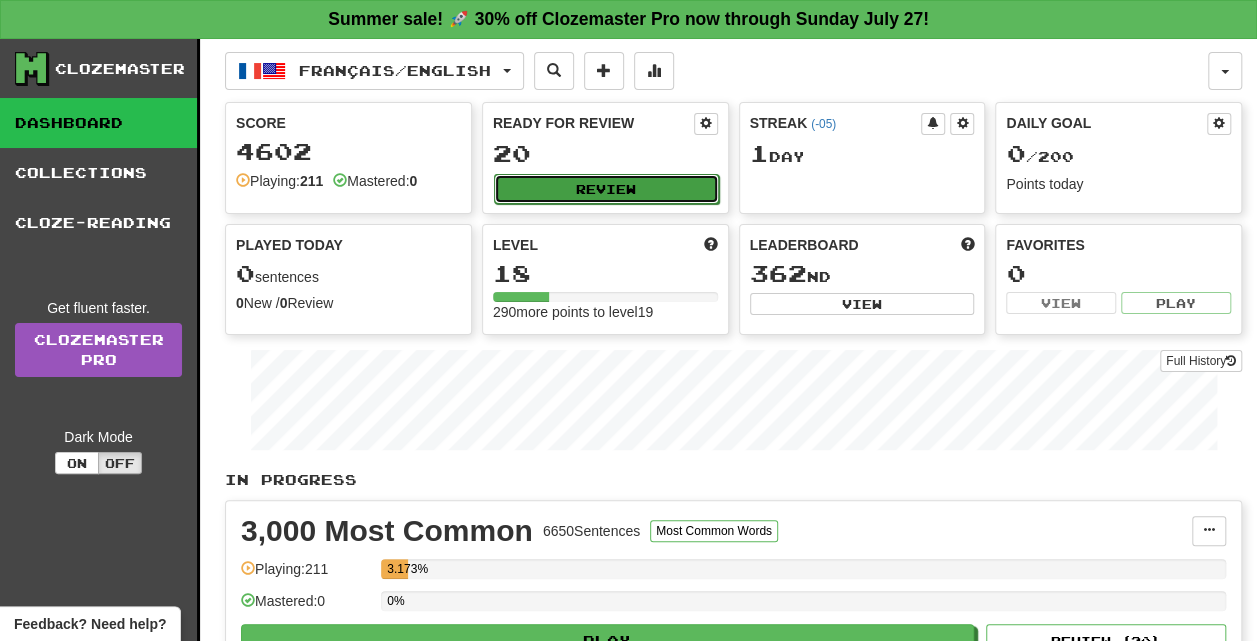 click on "Review" at bounding box center (606, 189) 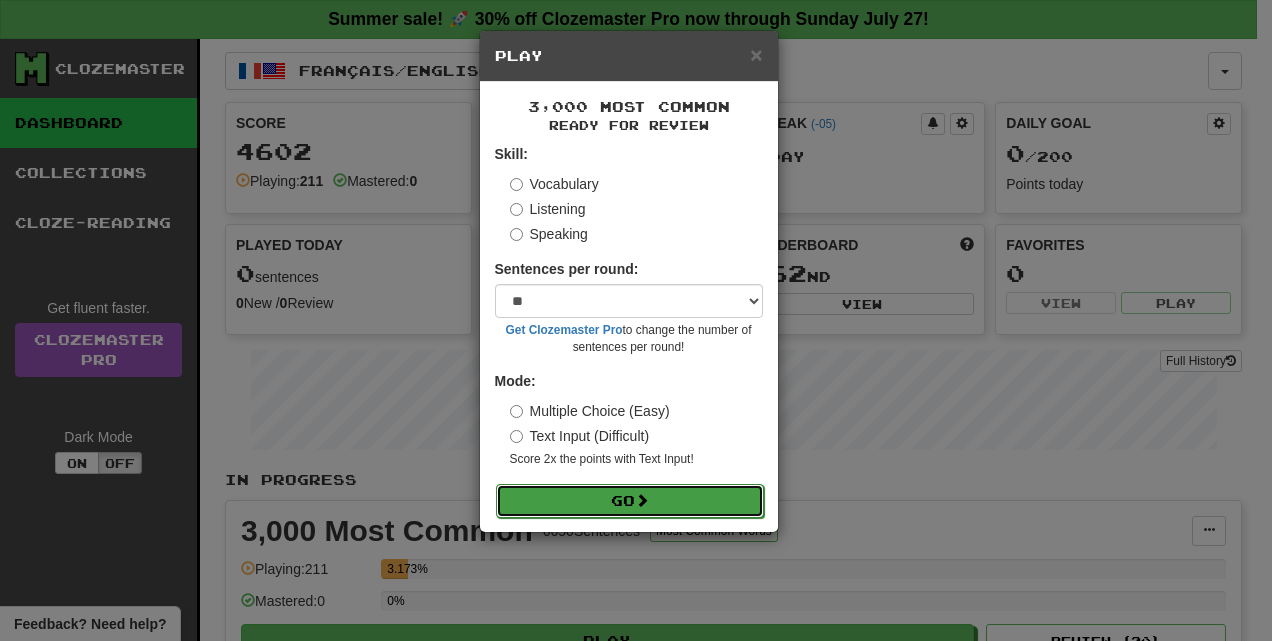 click on "Go" at bounding box center [630, 501] 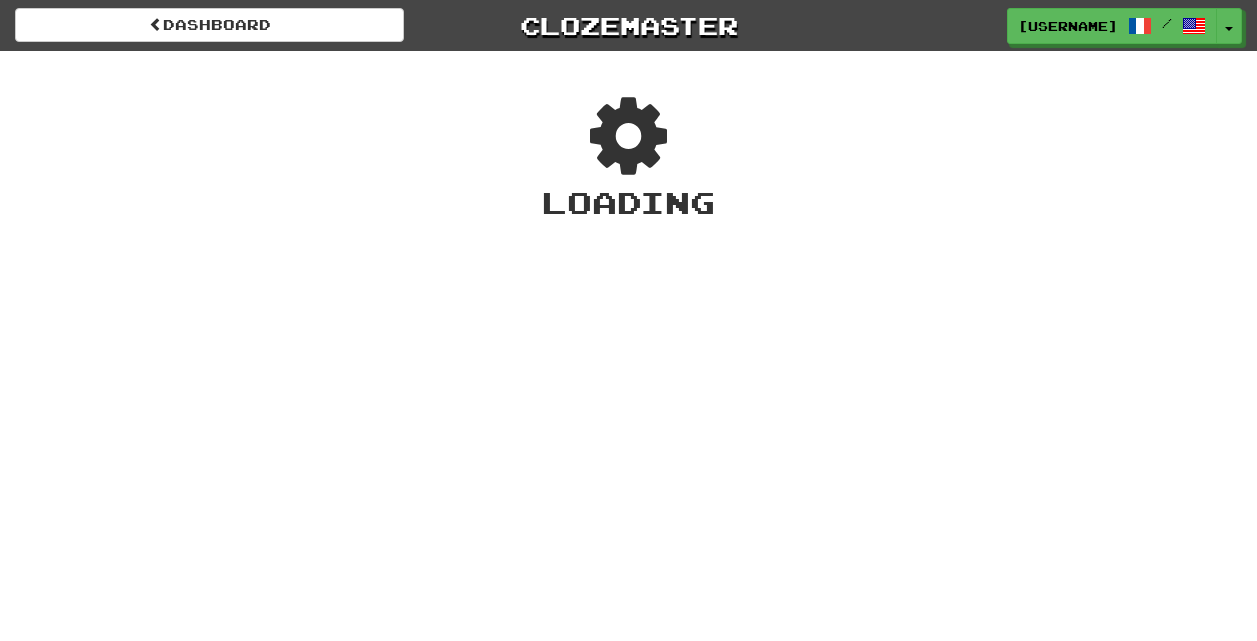 scroll, scrollTop: 0, scrollLeft: 0, axis: both 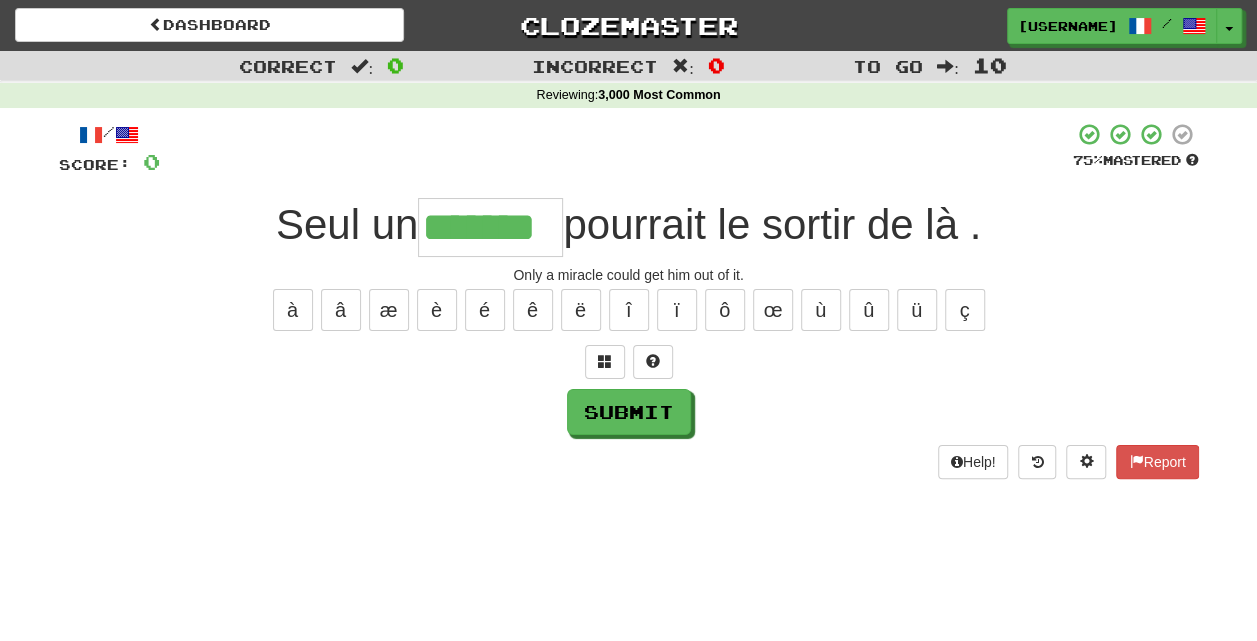 type on "*******" 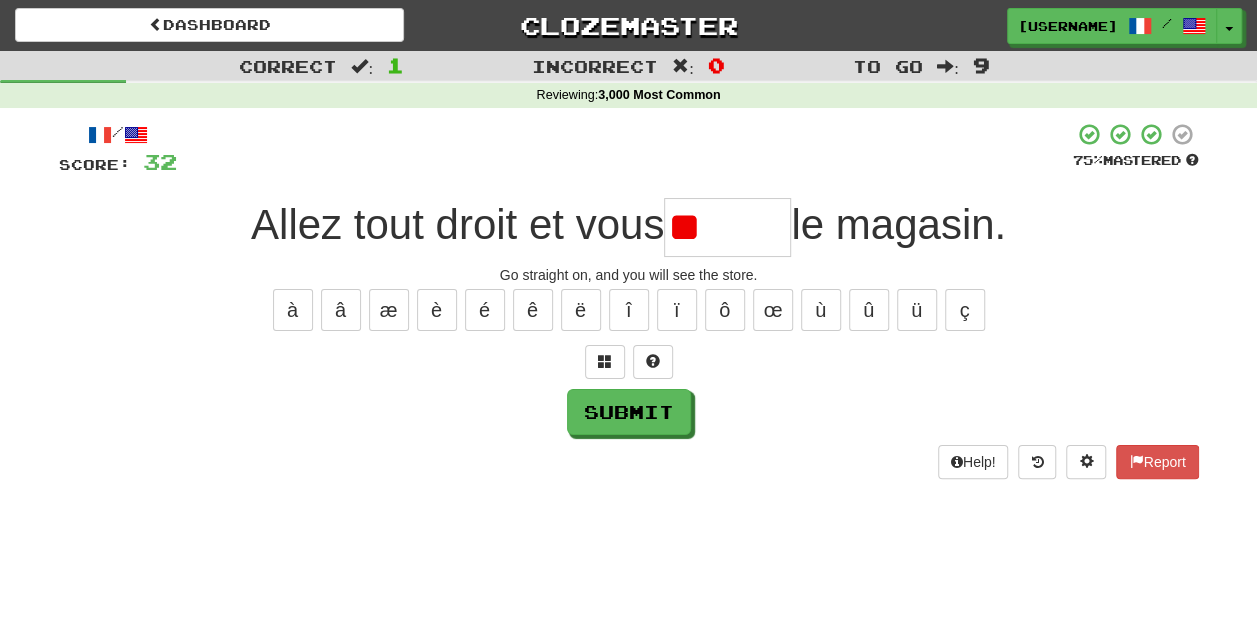 type on "*" 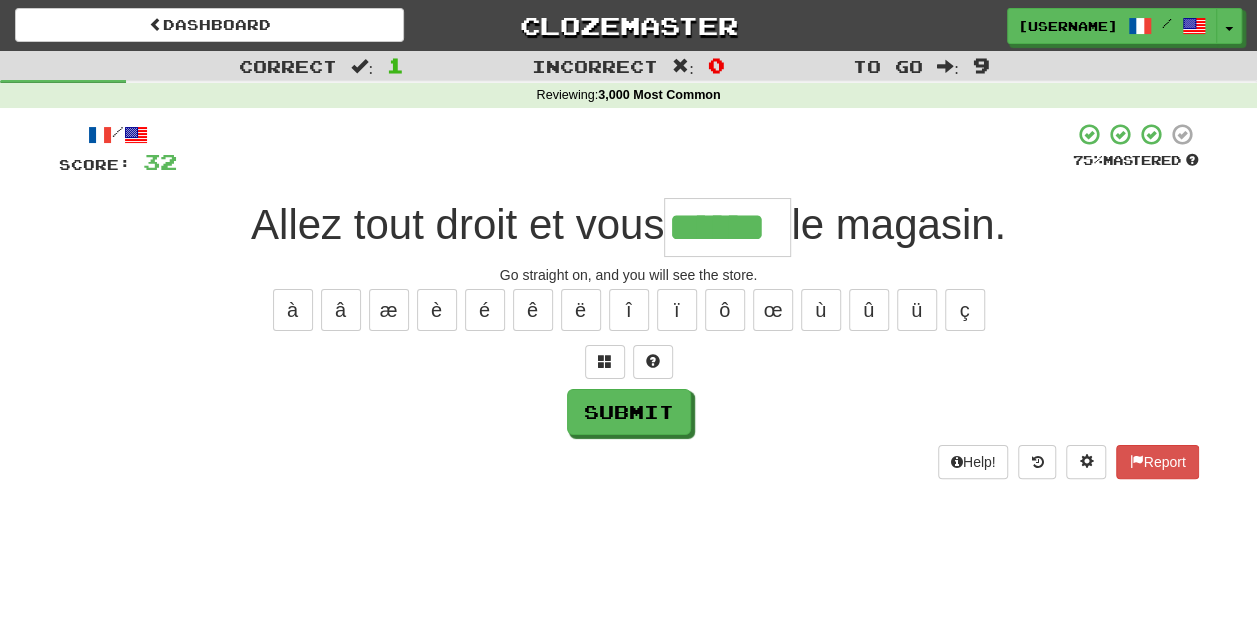 type on "******" 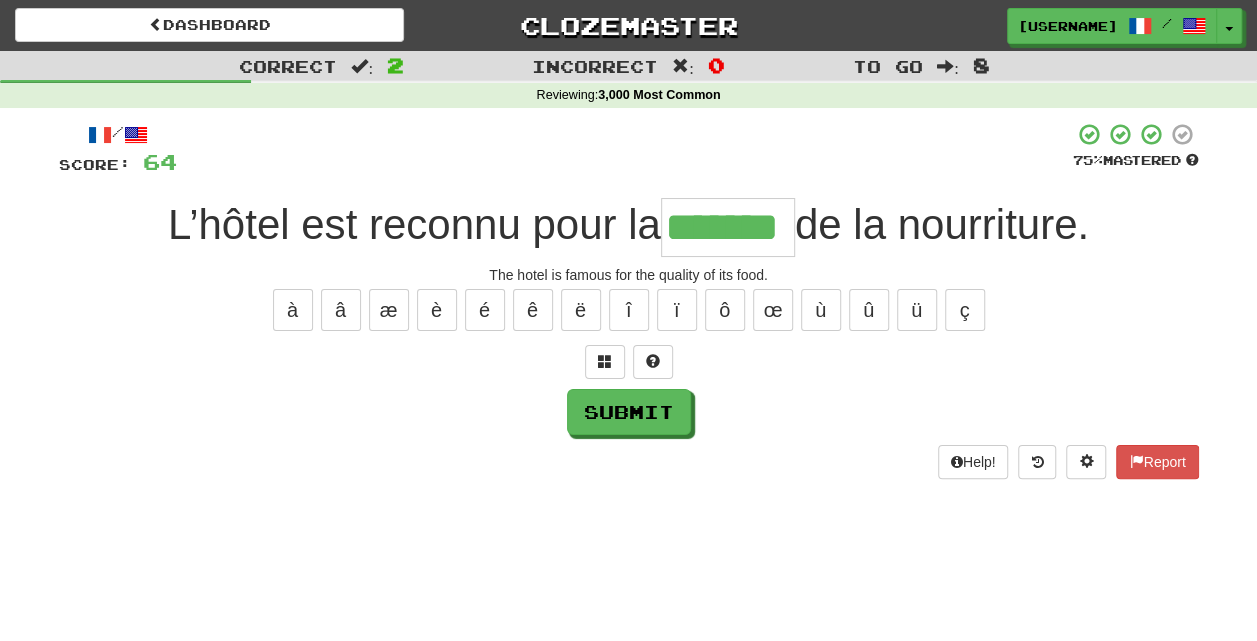 type on "*******" 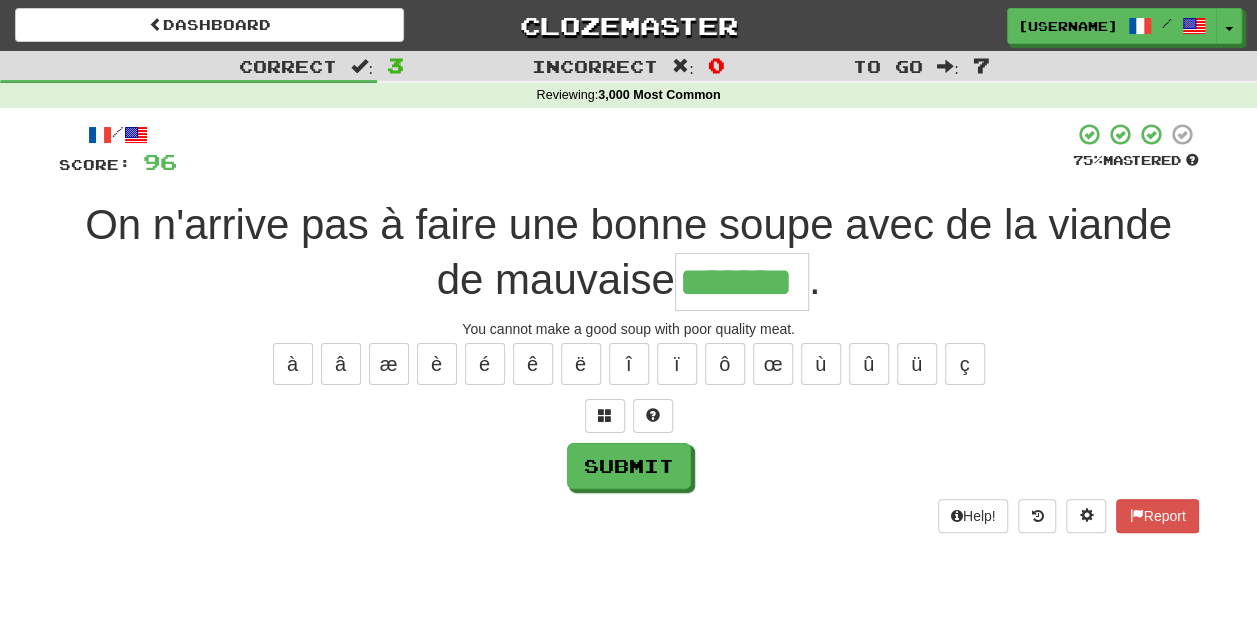type on "*******" 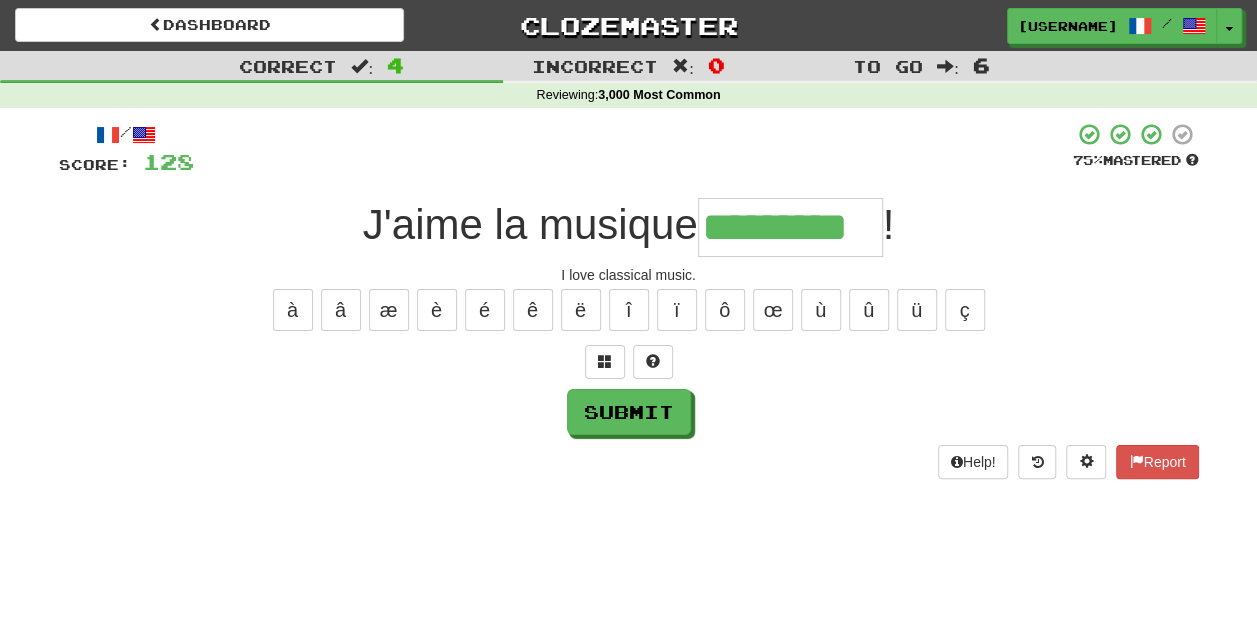 type on "*********" 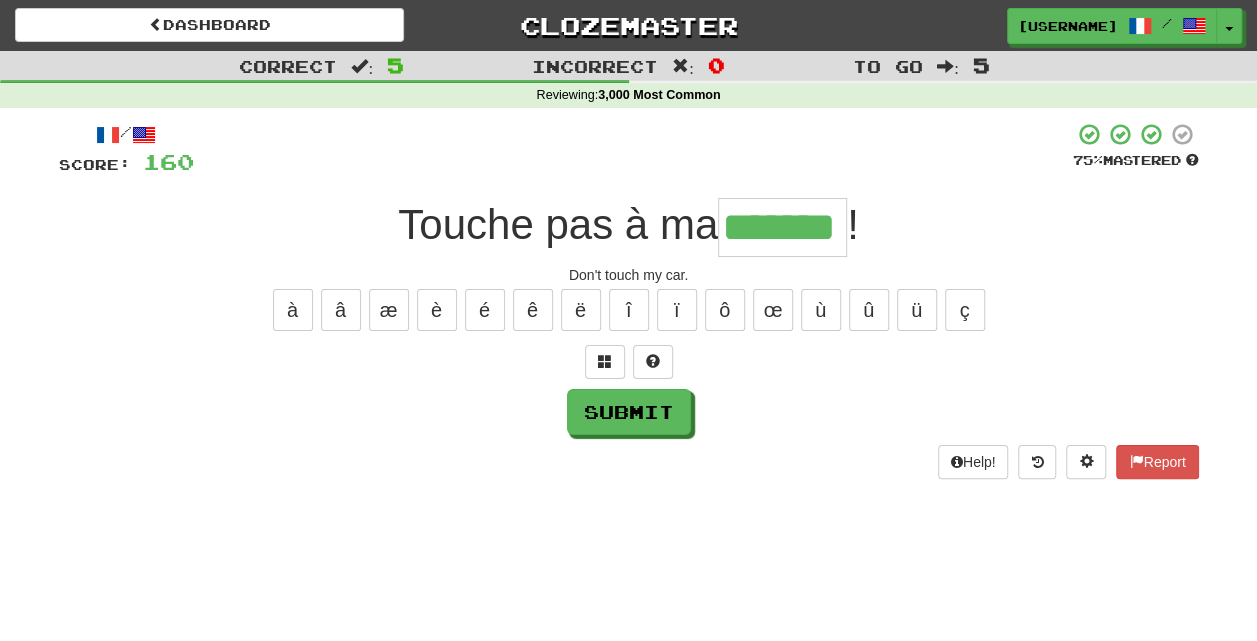 scroll, scrollTop: 0, scrollLeft: 4, axis: horizontal 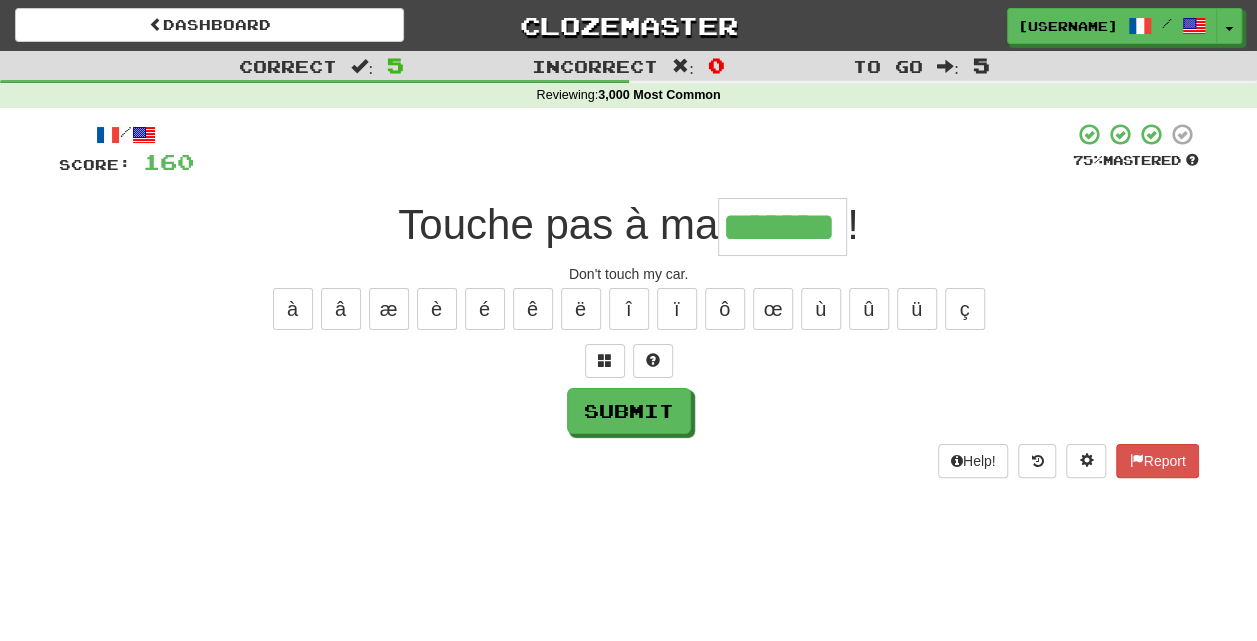type on "******" 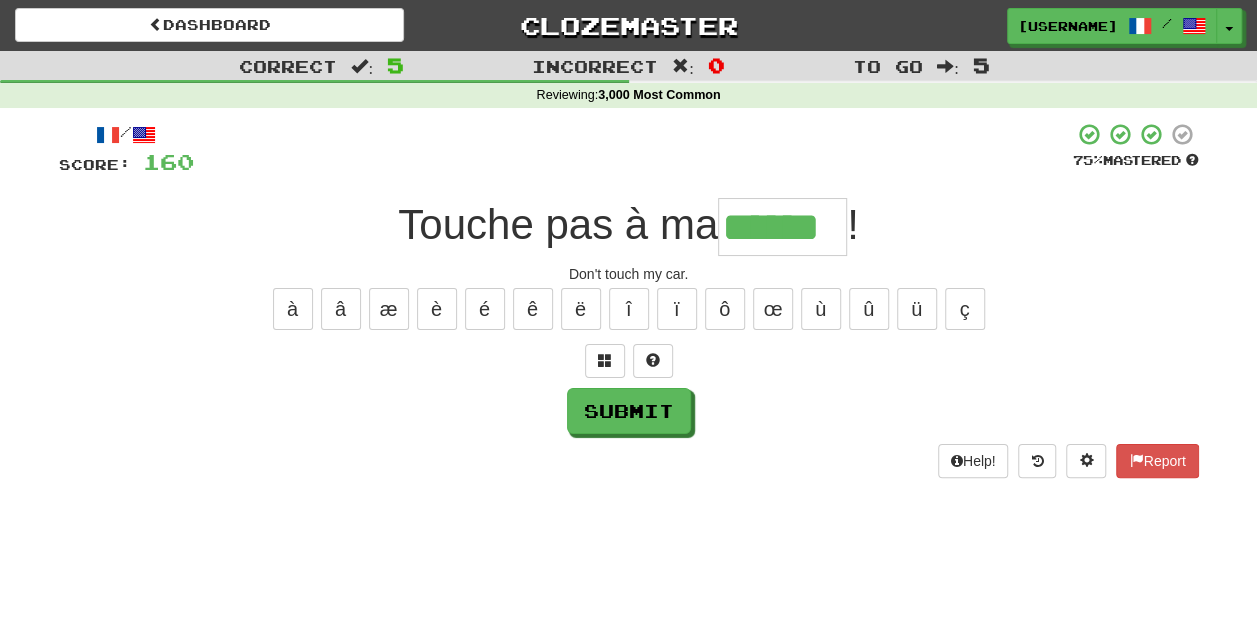 scroll, scrollTop: 0, scrollLeft: 0, axis: both 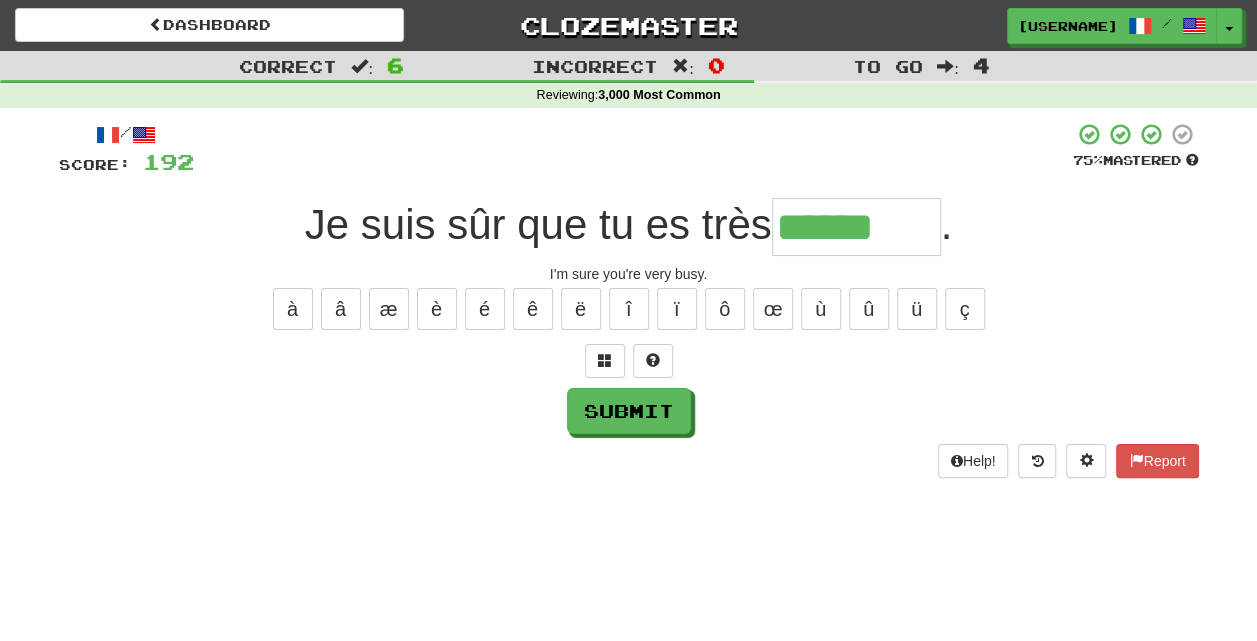 type on "*******" 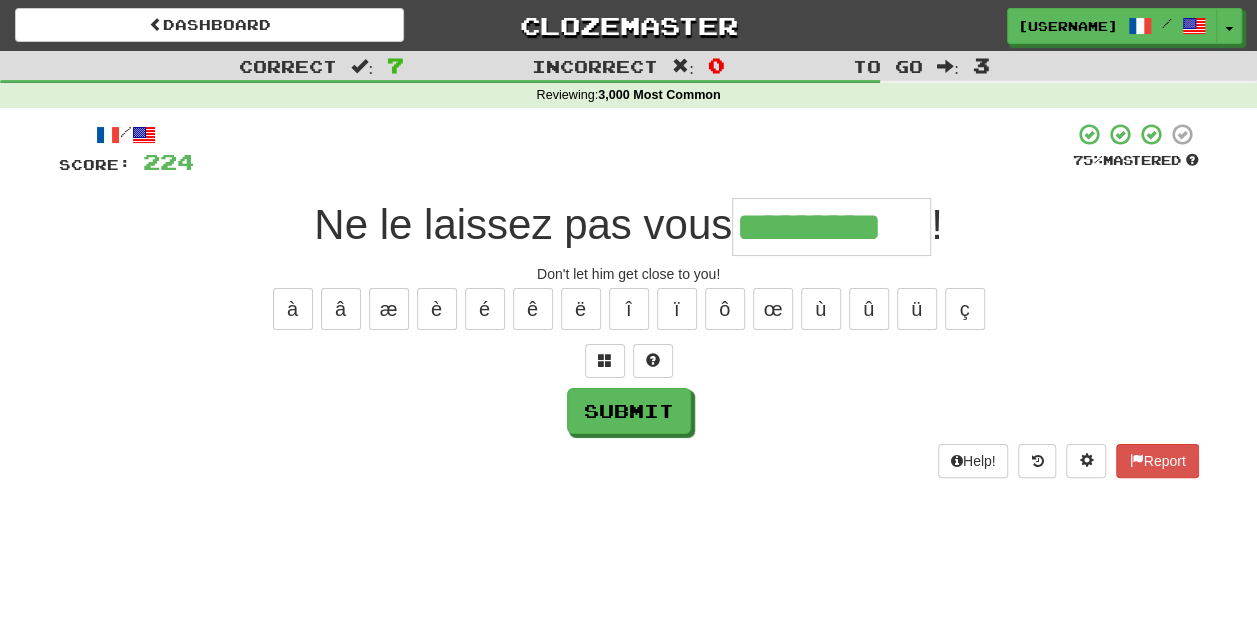 type on "*********" 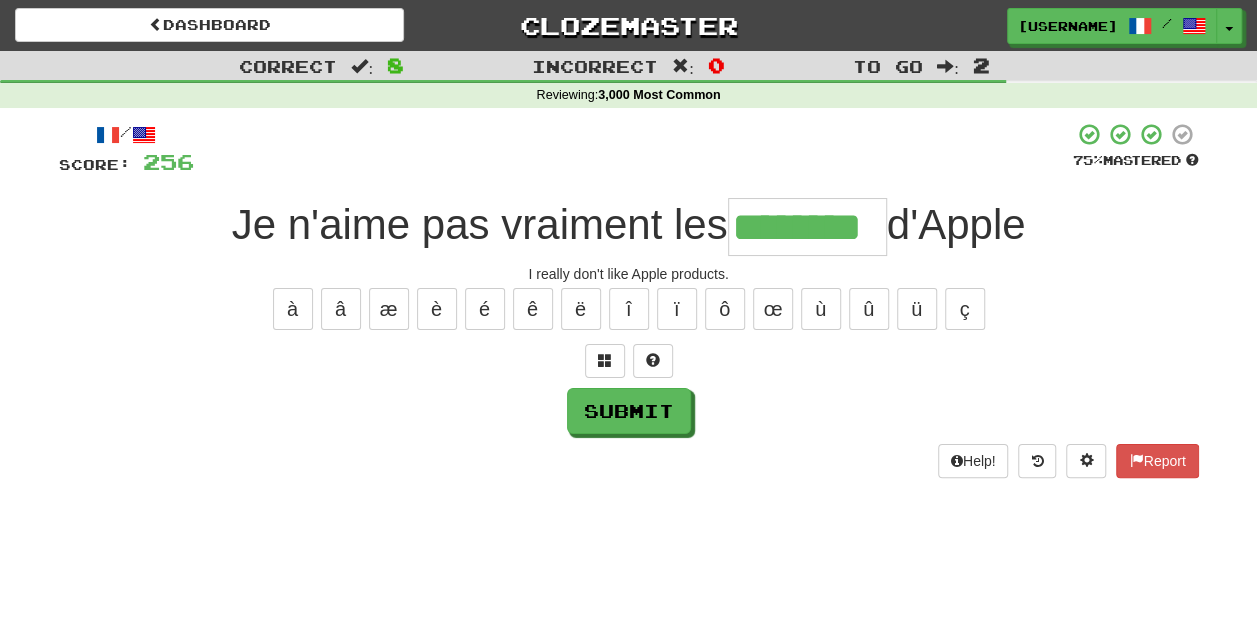 type on "********" 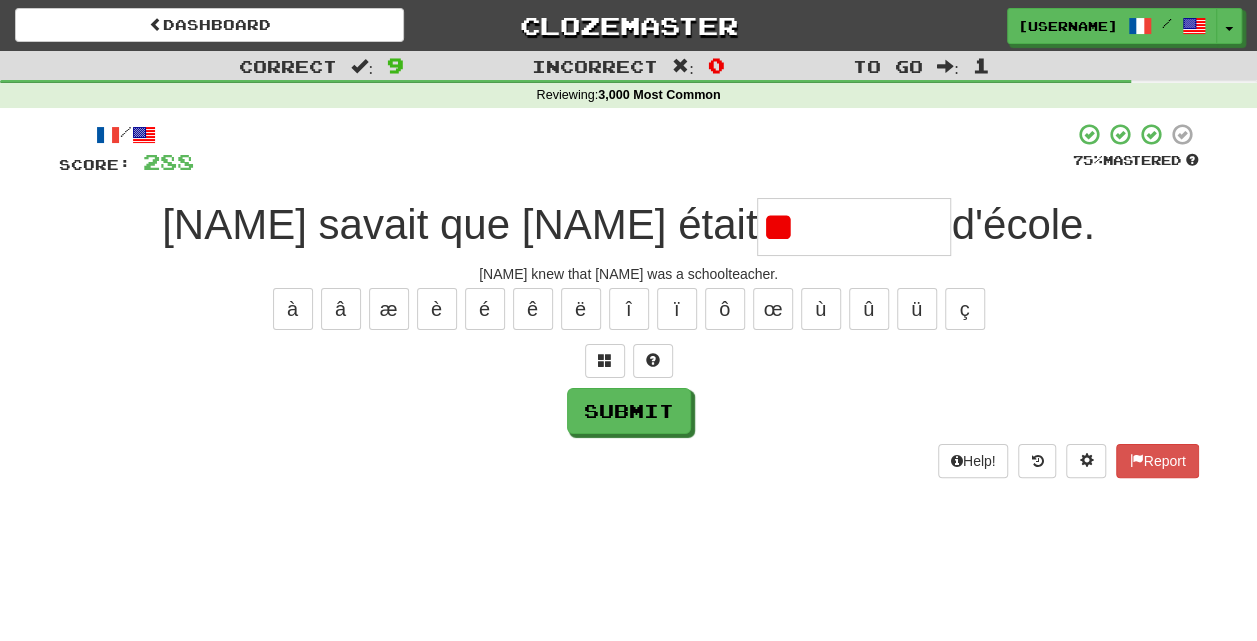 type on "*" 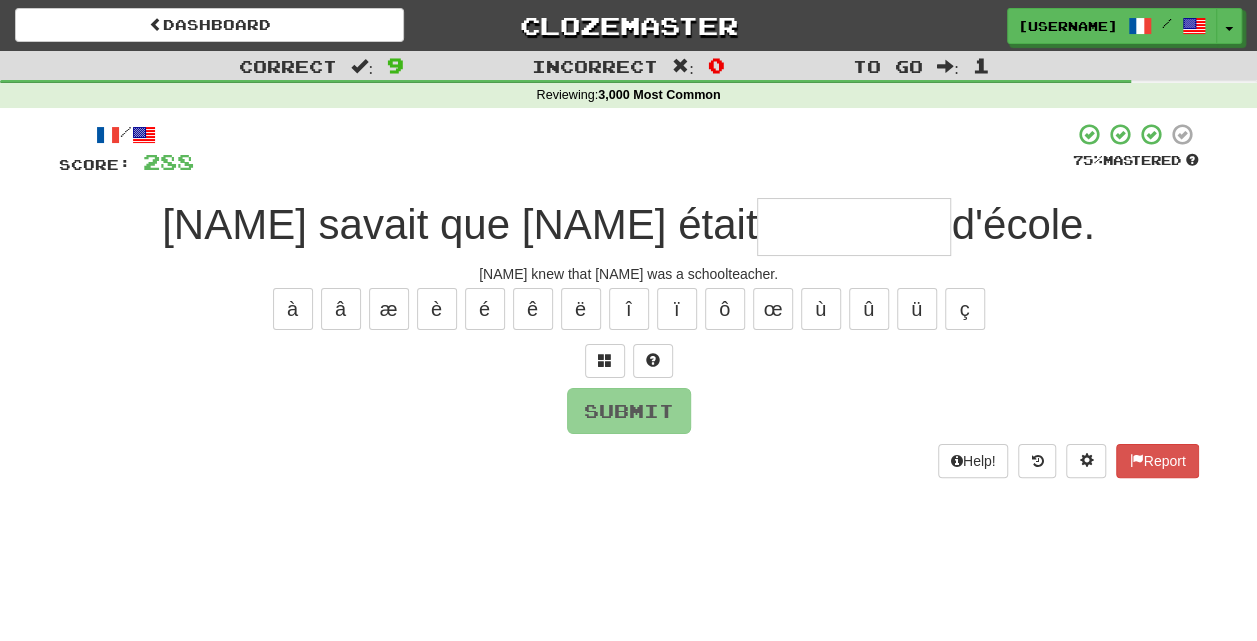 type on "*" 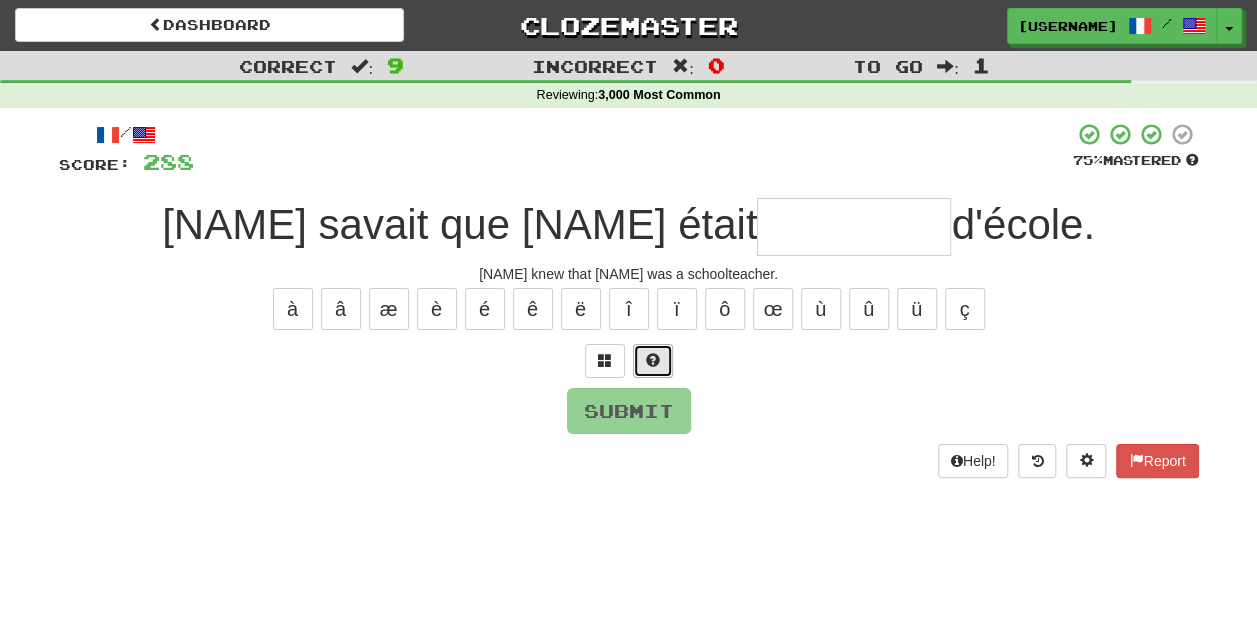 click at bounding box center [653, 360] 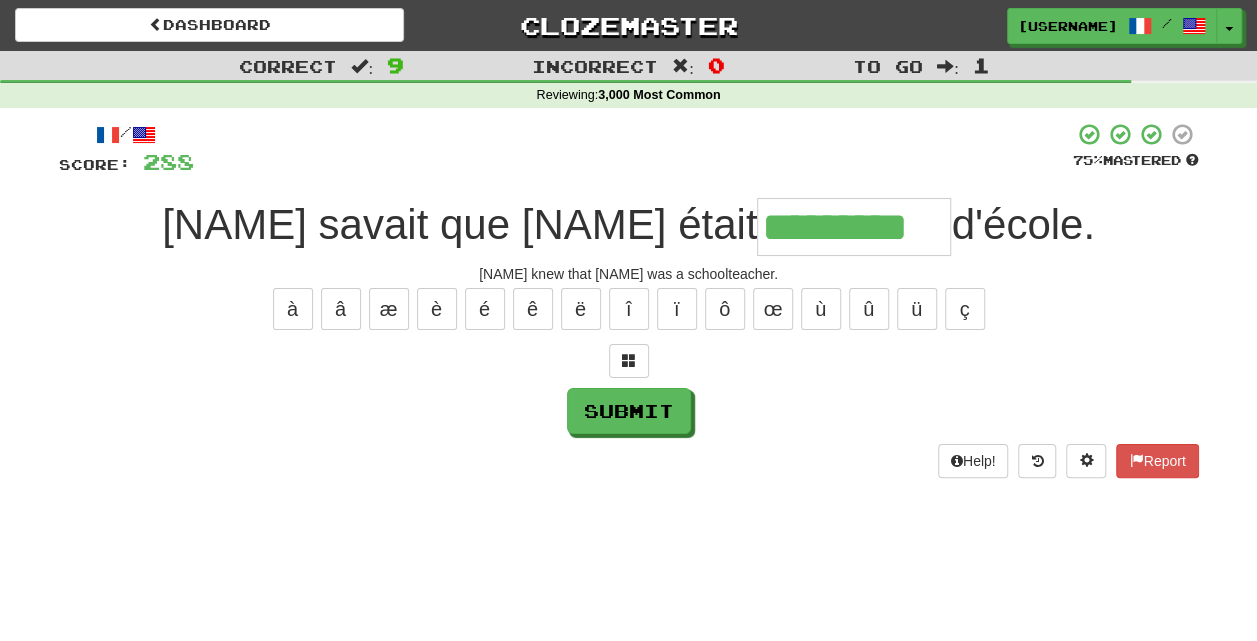 type on "*********" 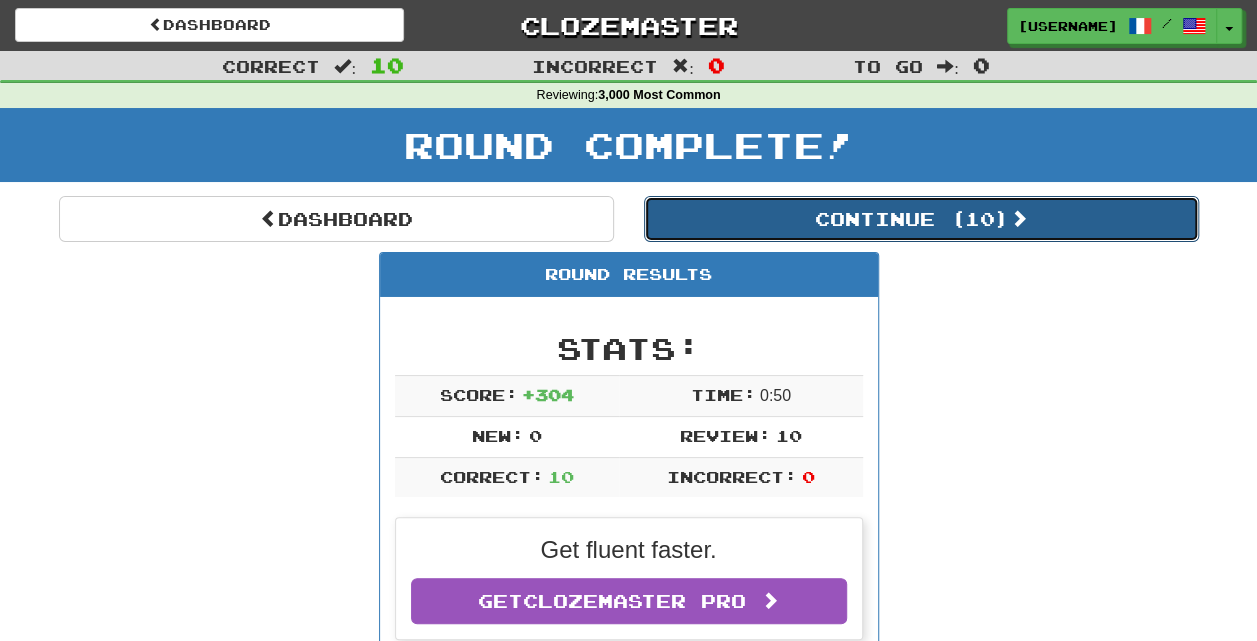 click on "Continue ( 10 )" at bounding box center (921, 219) 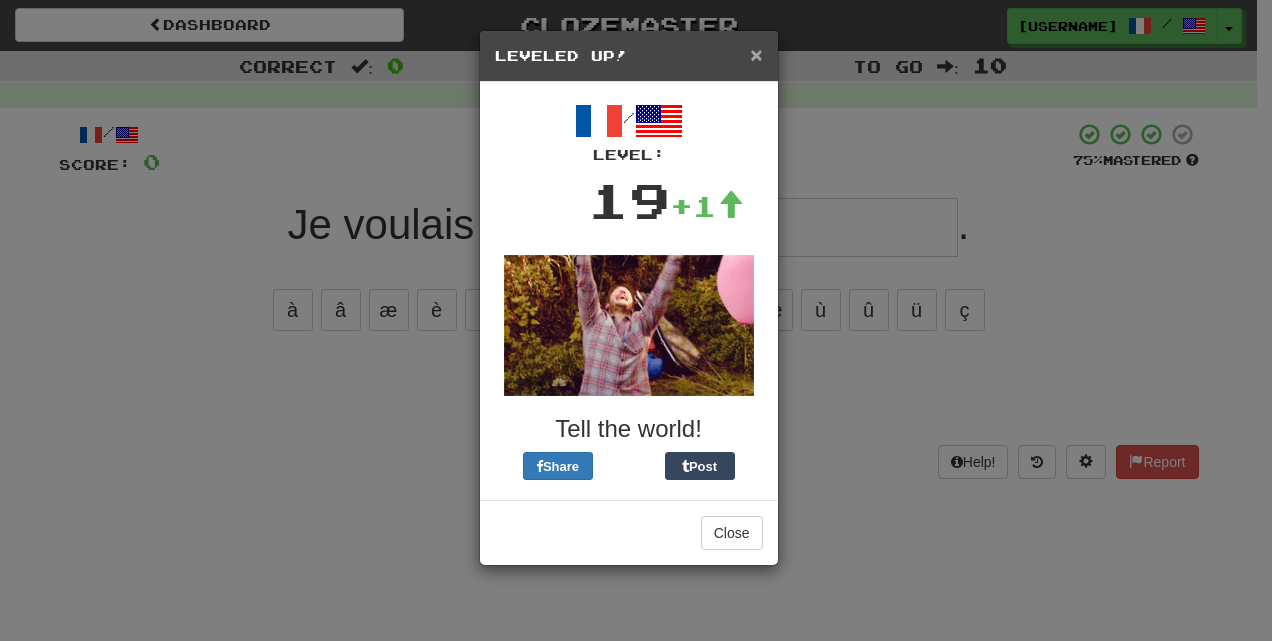 click on "×" at bounding box center (756, 54) 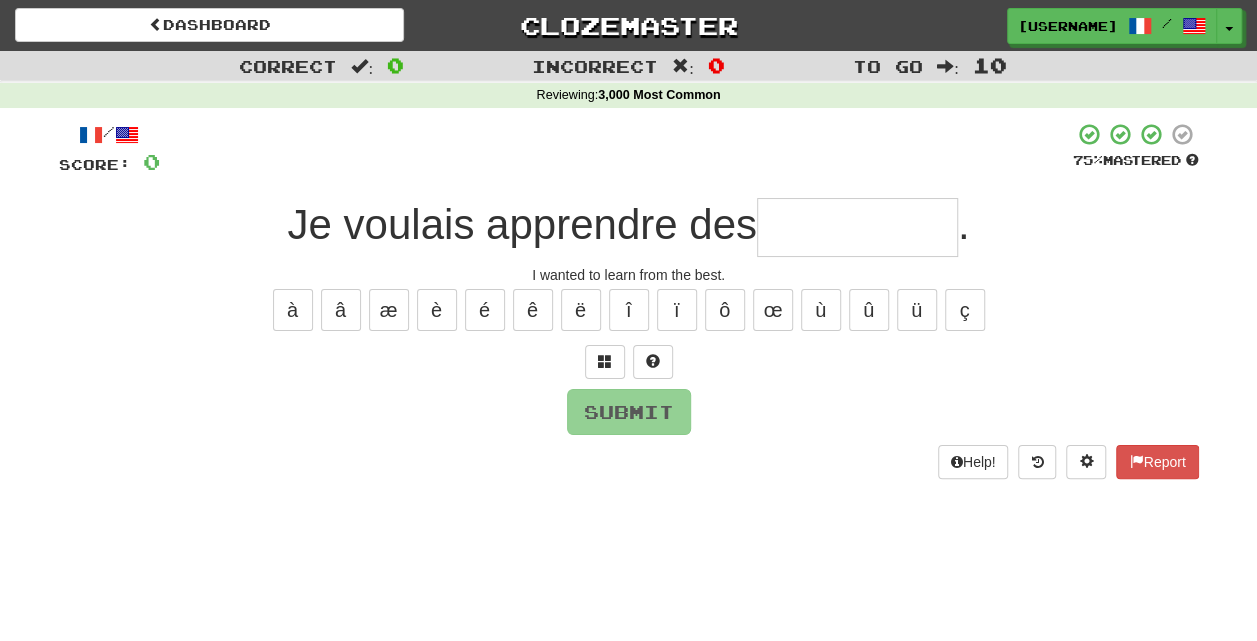 click at bounding box center (857, 227) 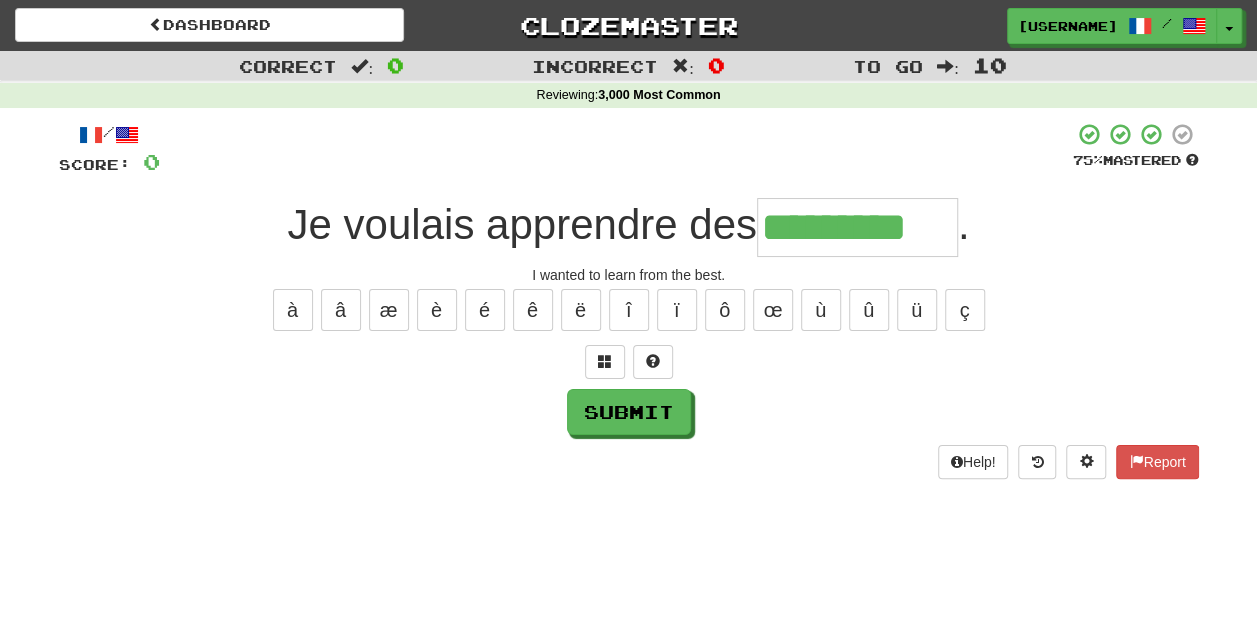 type on "**********" 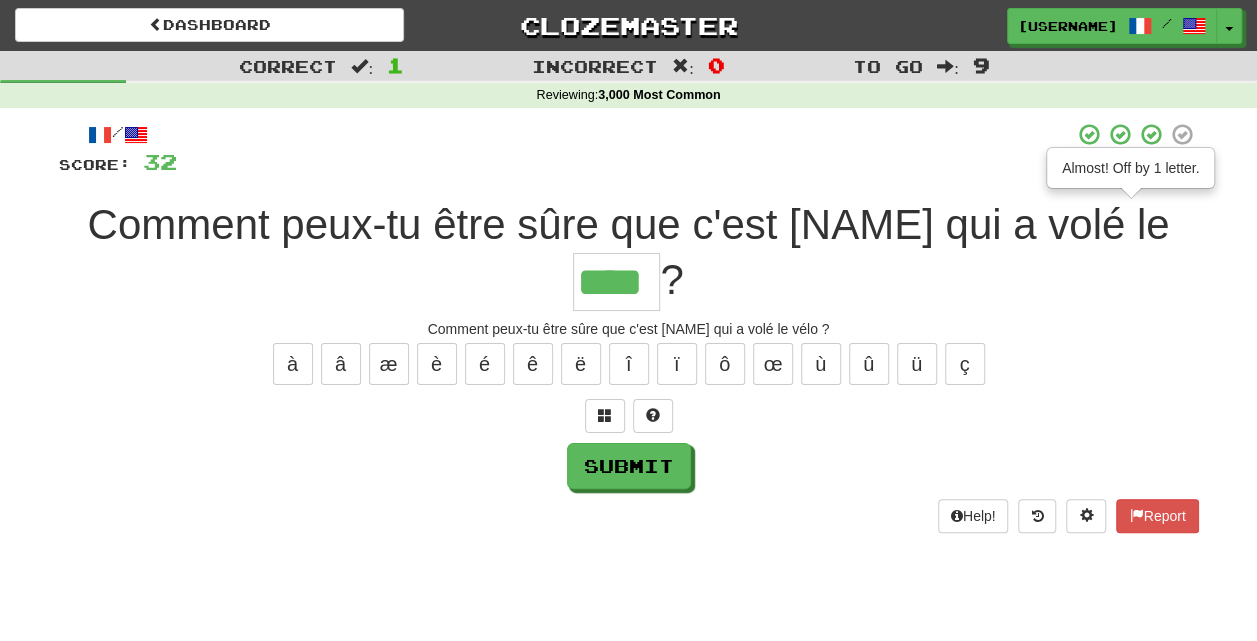 type on "****" 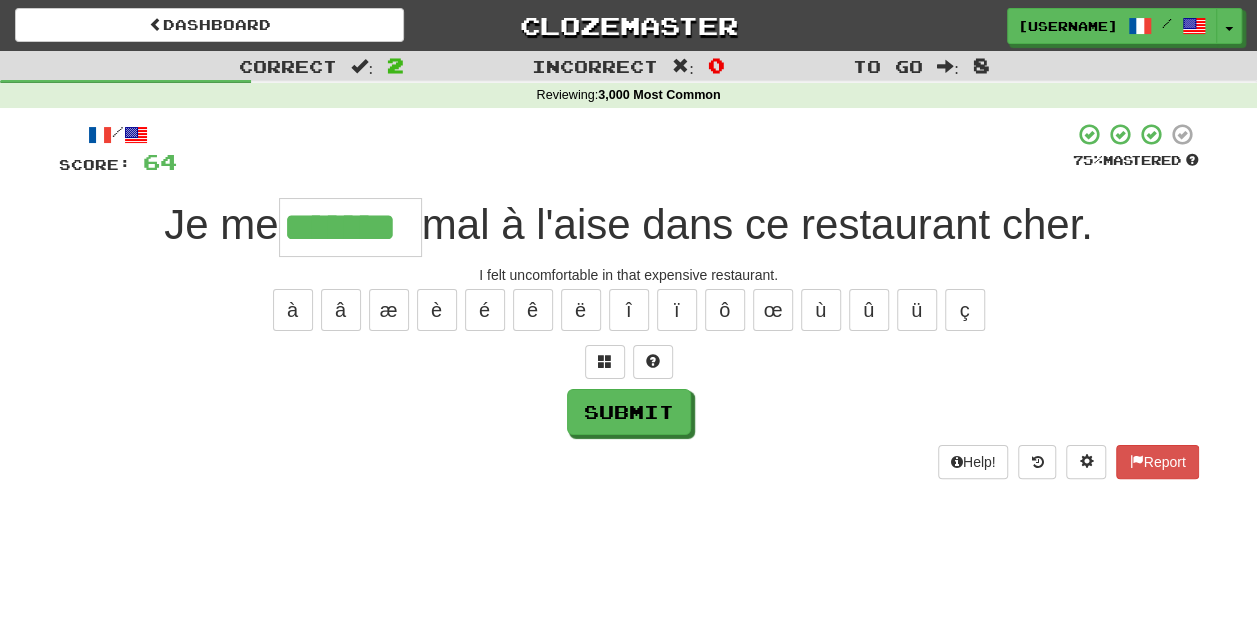type on "*******" 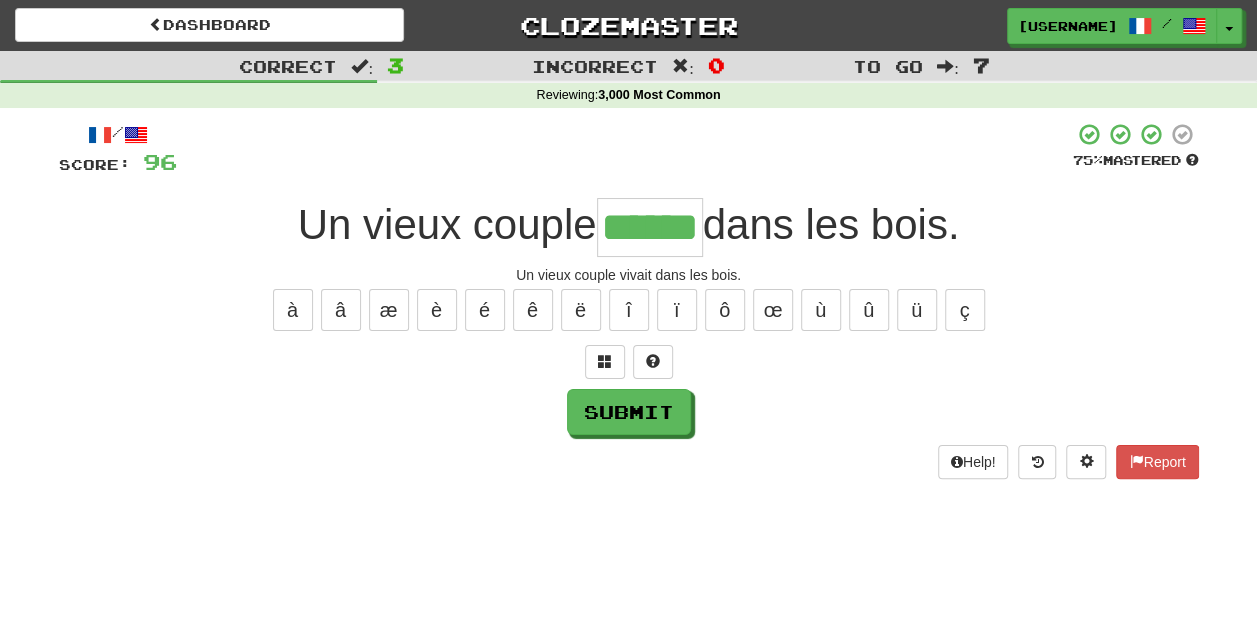 type on "******" 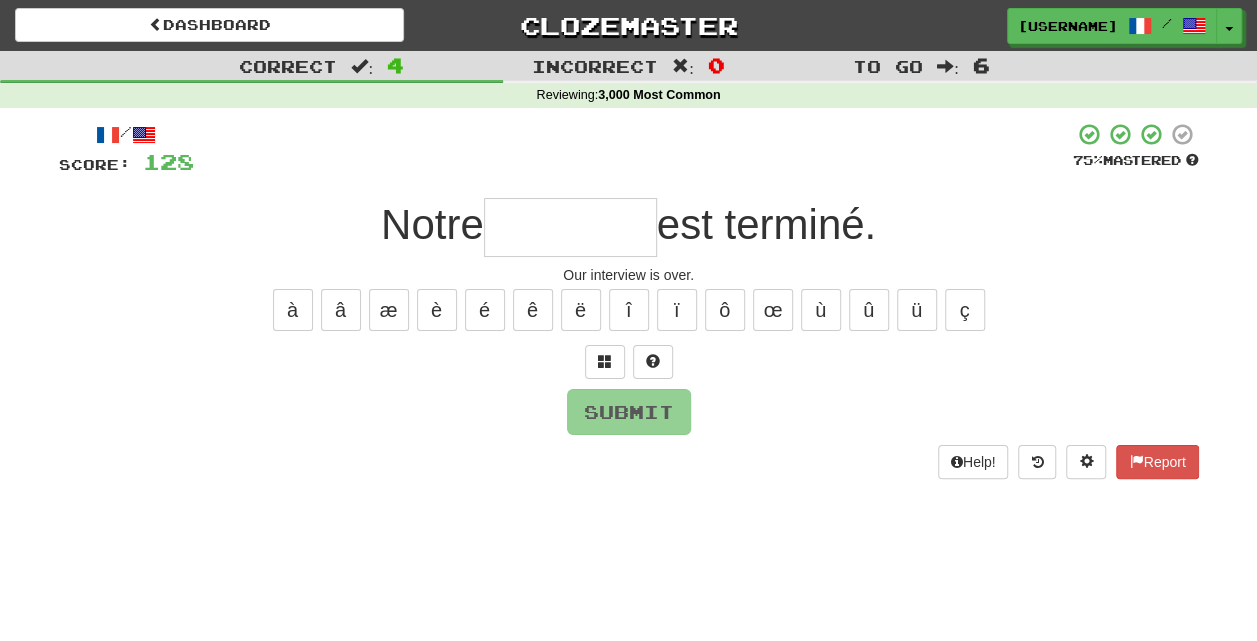 type on "*" 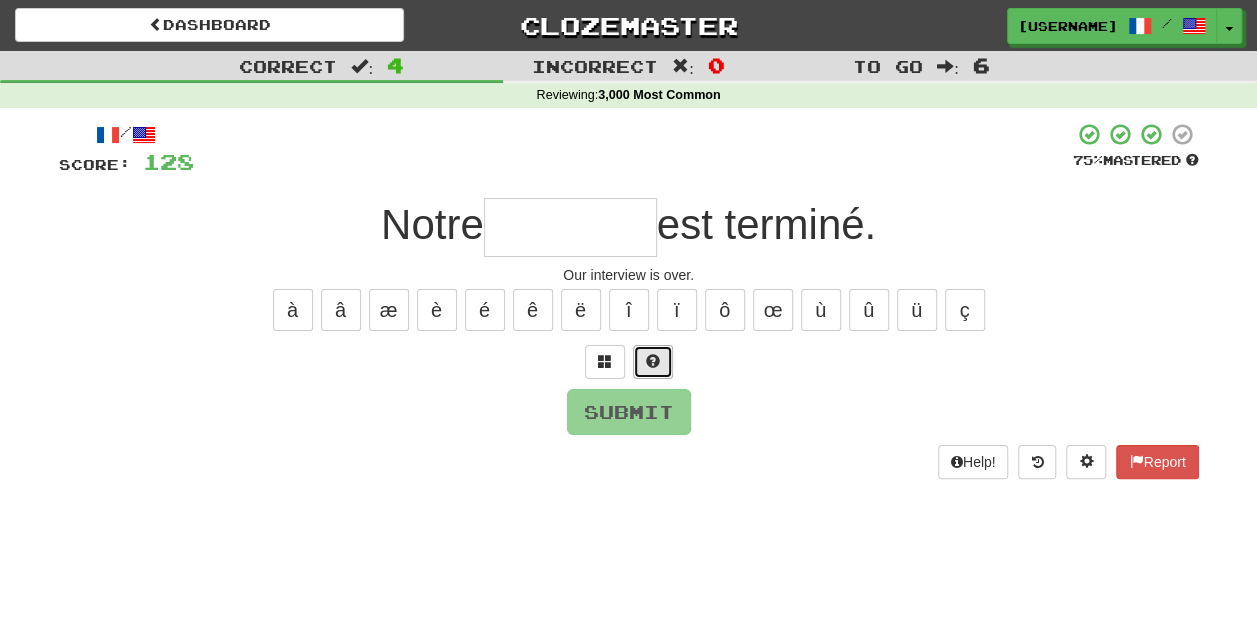 click at bounding box center (653, 361) 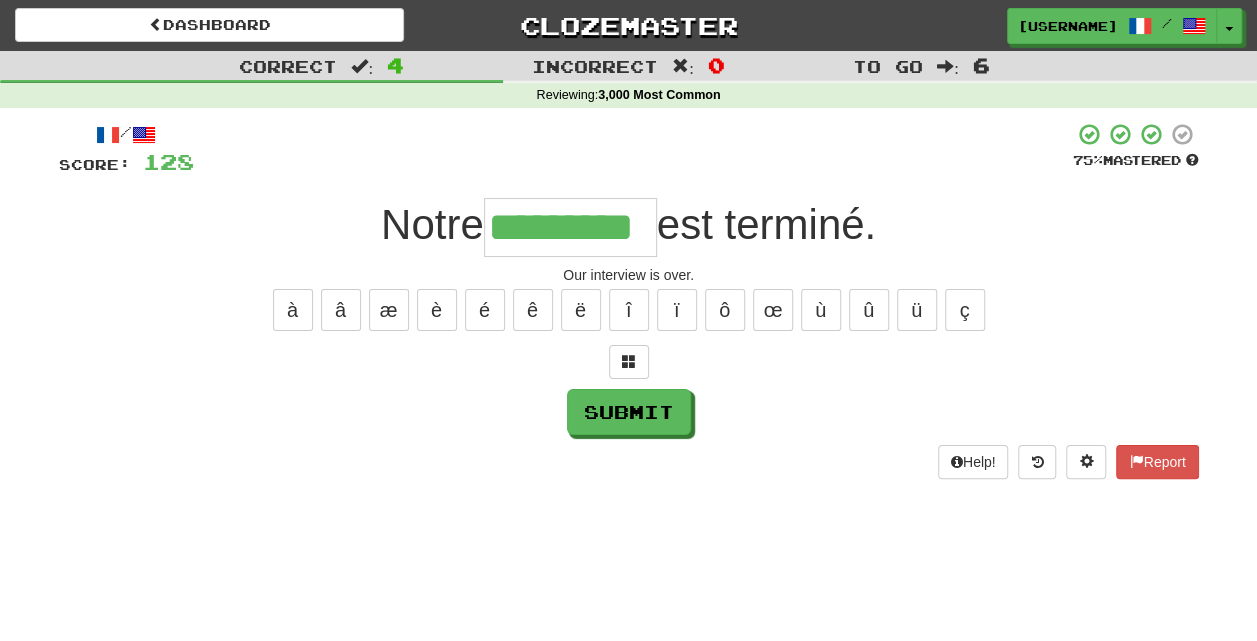 type on "*********" 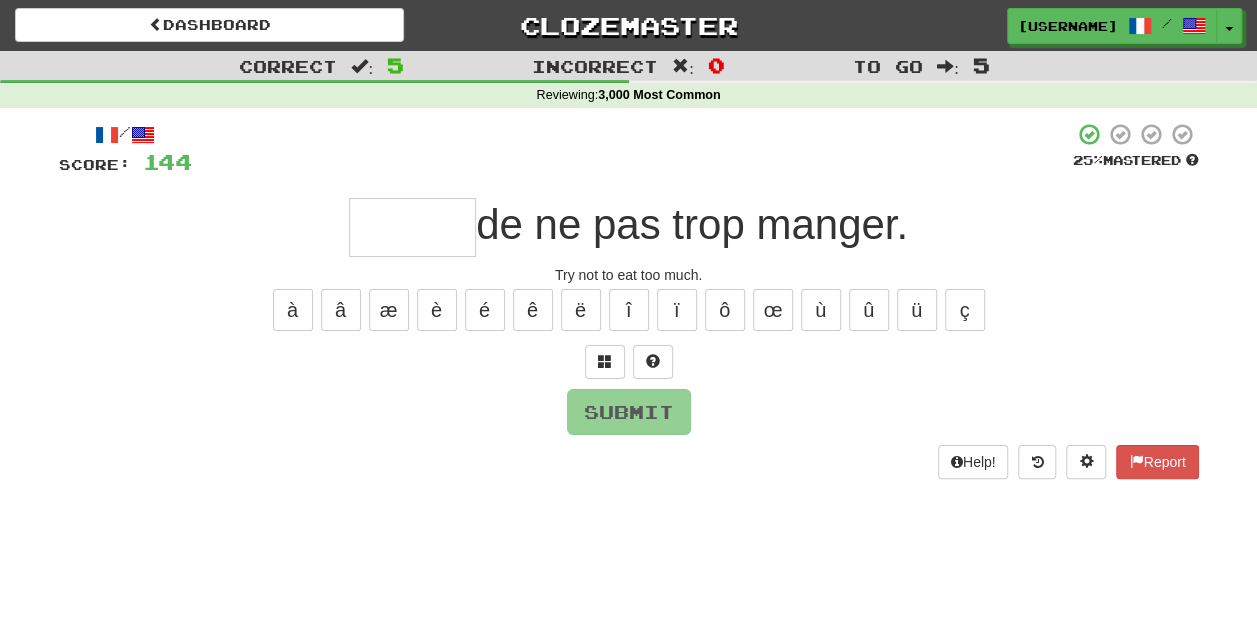 type on "*" 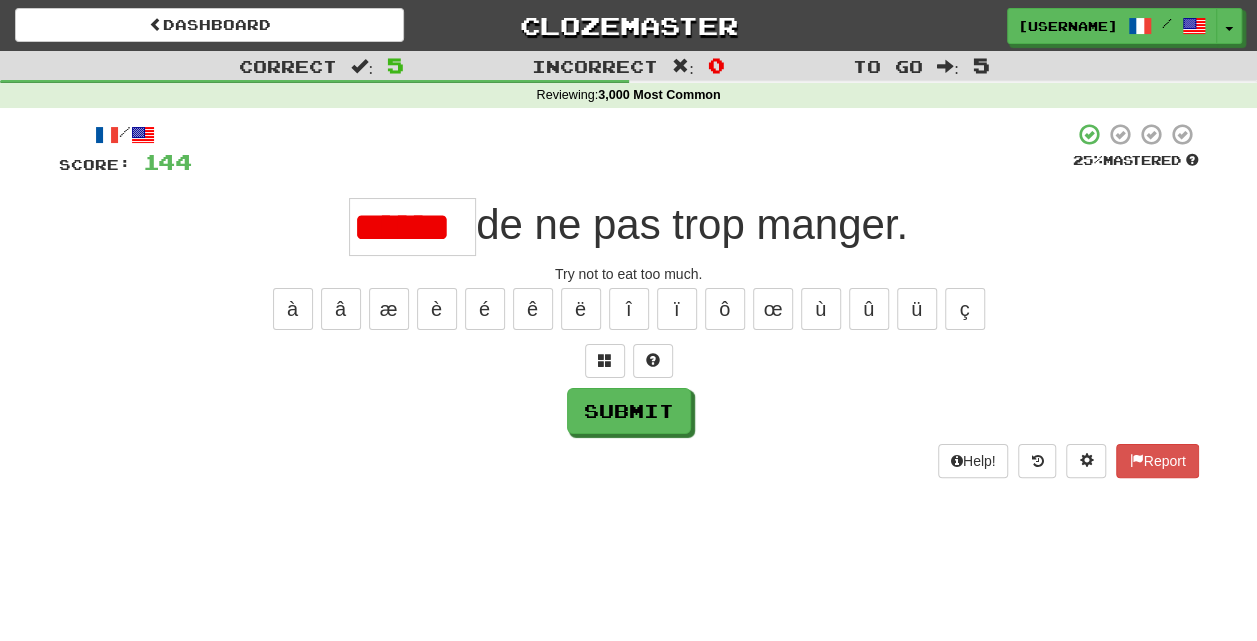 scroll, scrollTop: 0, scrollLeft: 1, axis: horizontal 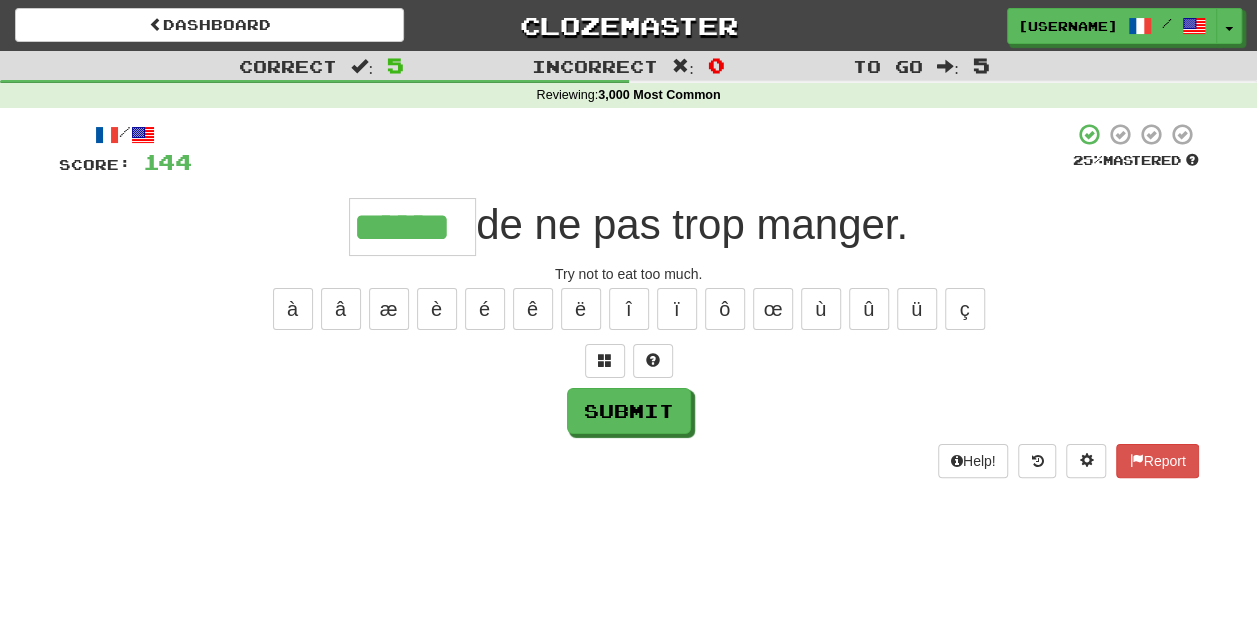 type on "*****" 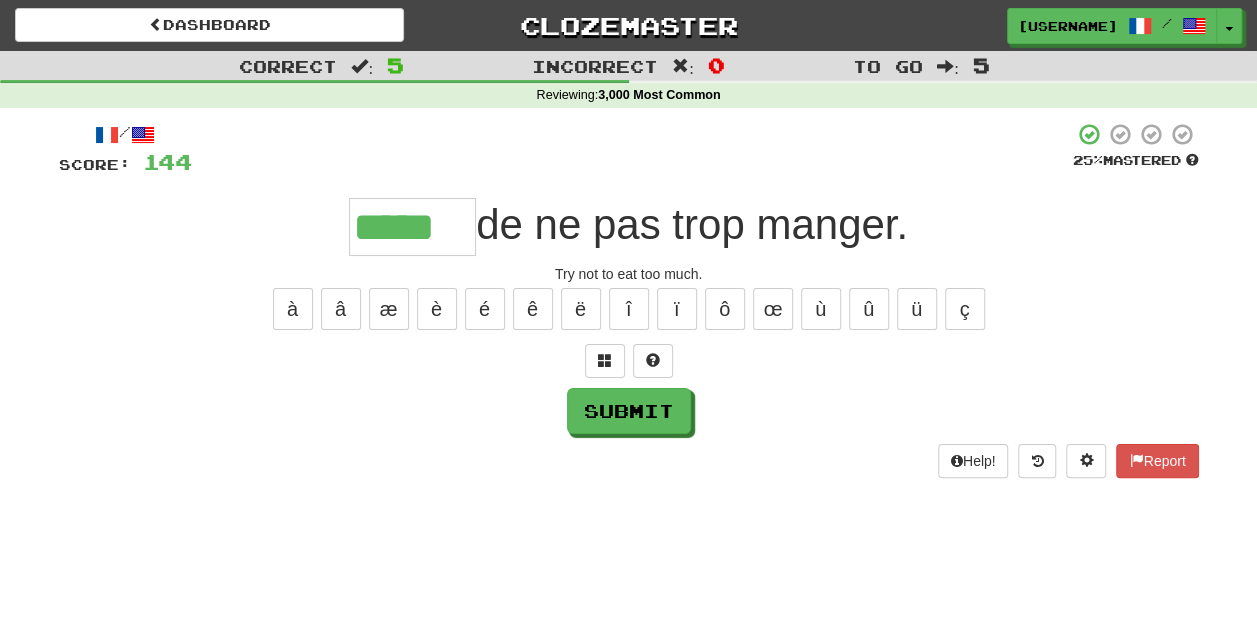 scroll, scrollTop: 0, scrollLeft: 0, axis: both 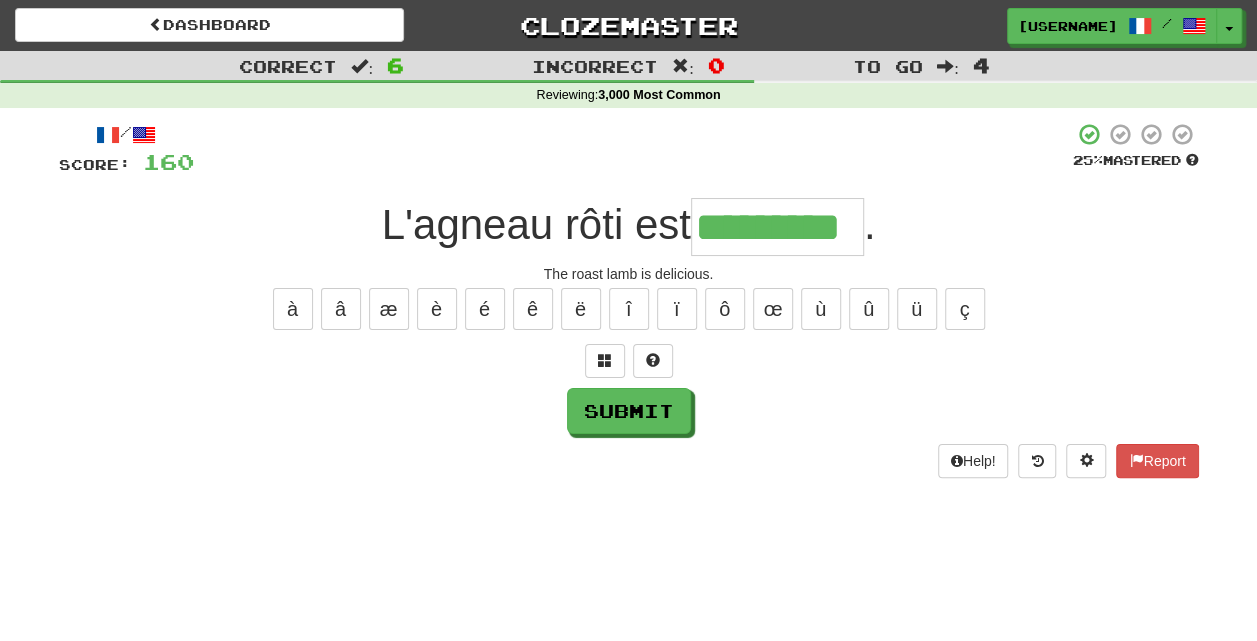 type on "*********" 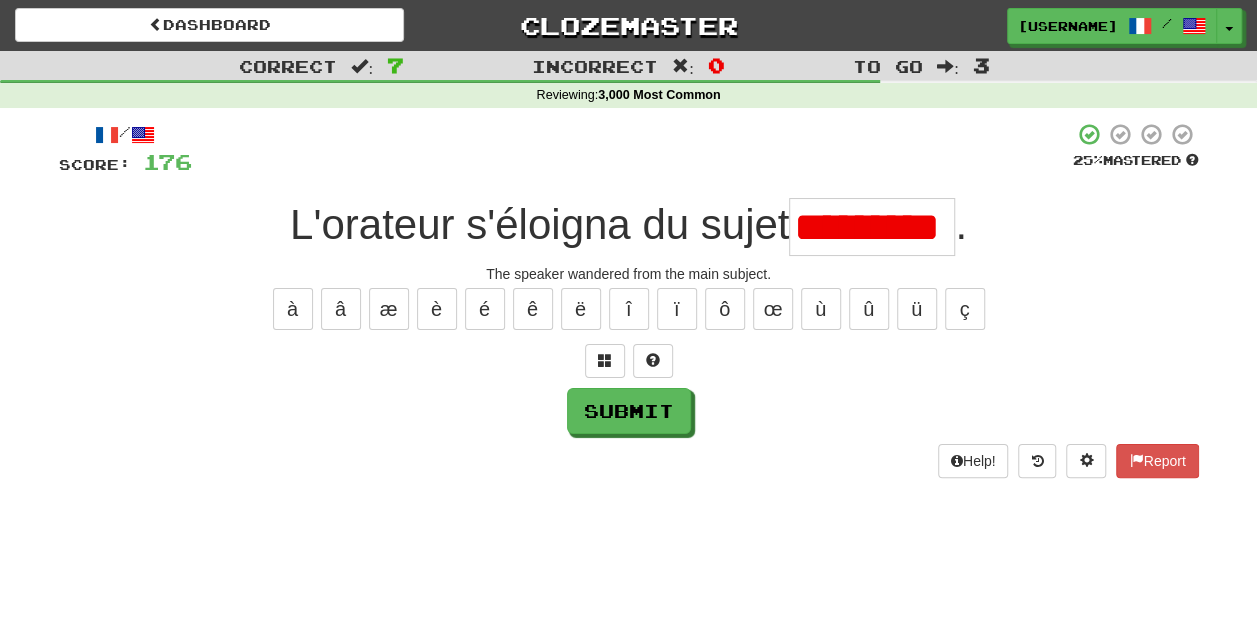 scroll, scrollTop: 0, scrollLeft: 0, axis: both 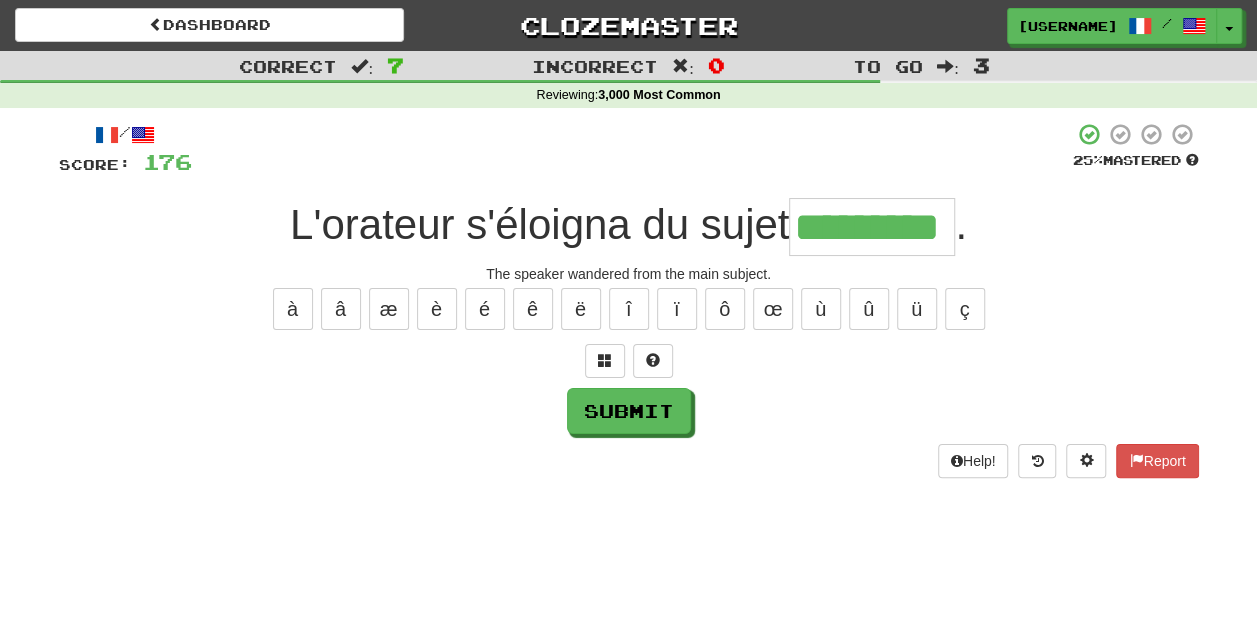 type on "*********" 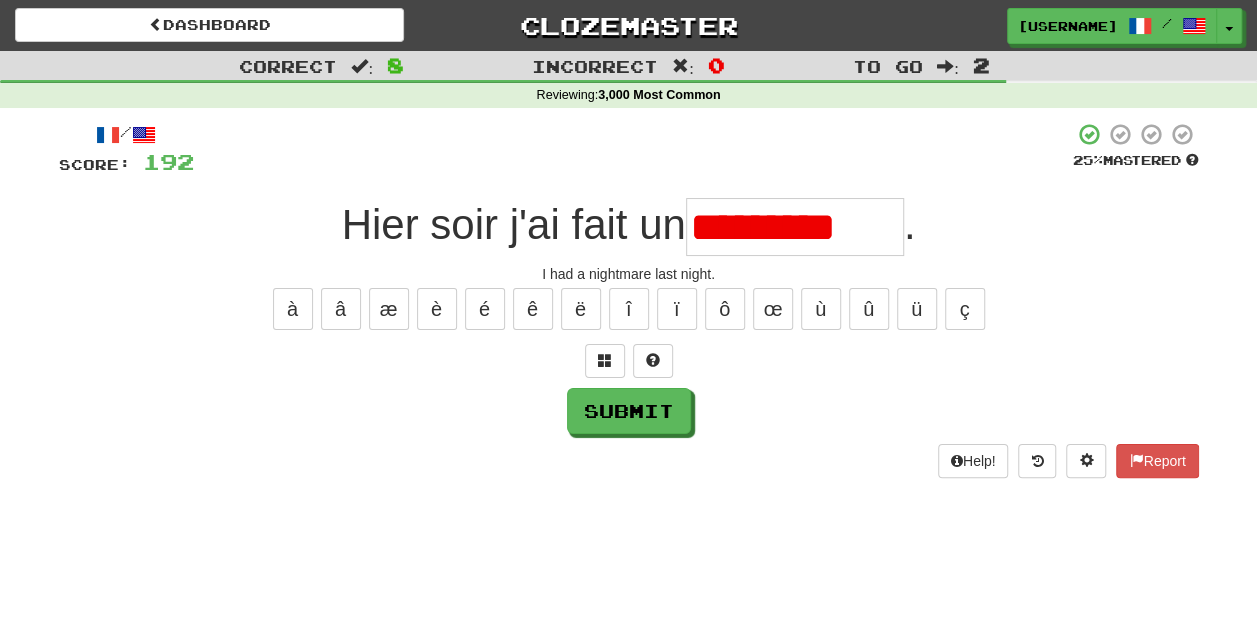 scroll, scrollTop: 0, scrollLeft: 0, axis: both 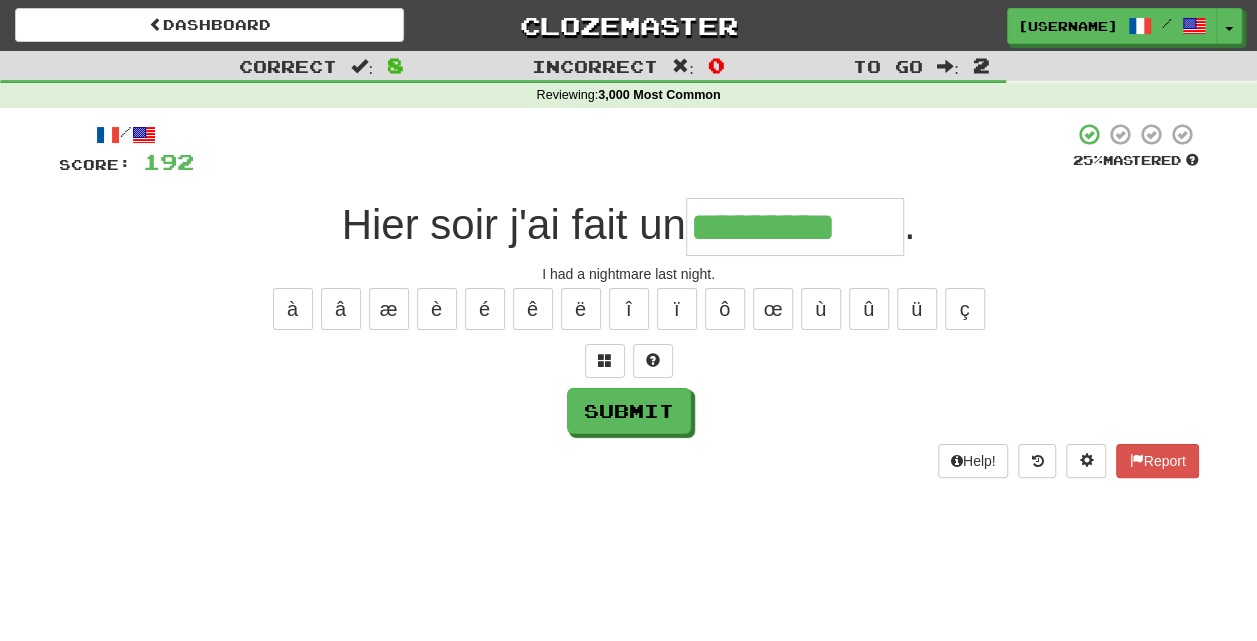 type on "*********" 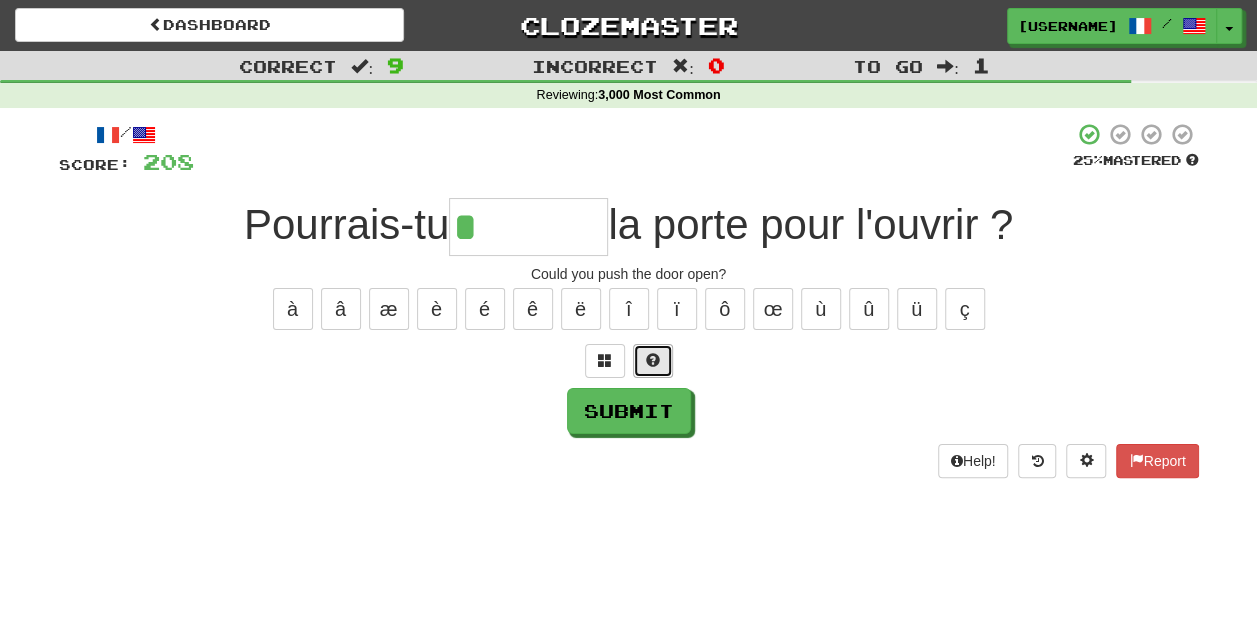 click at bounding box center [653, 360] 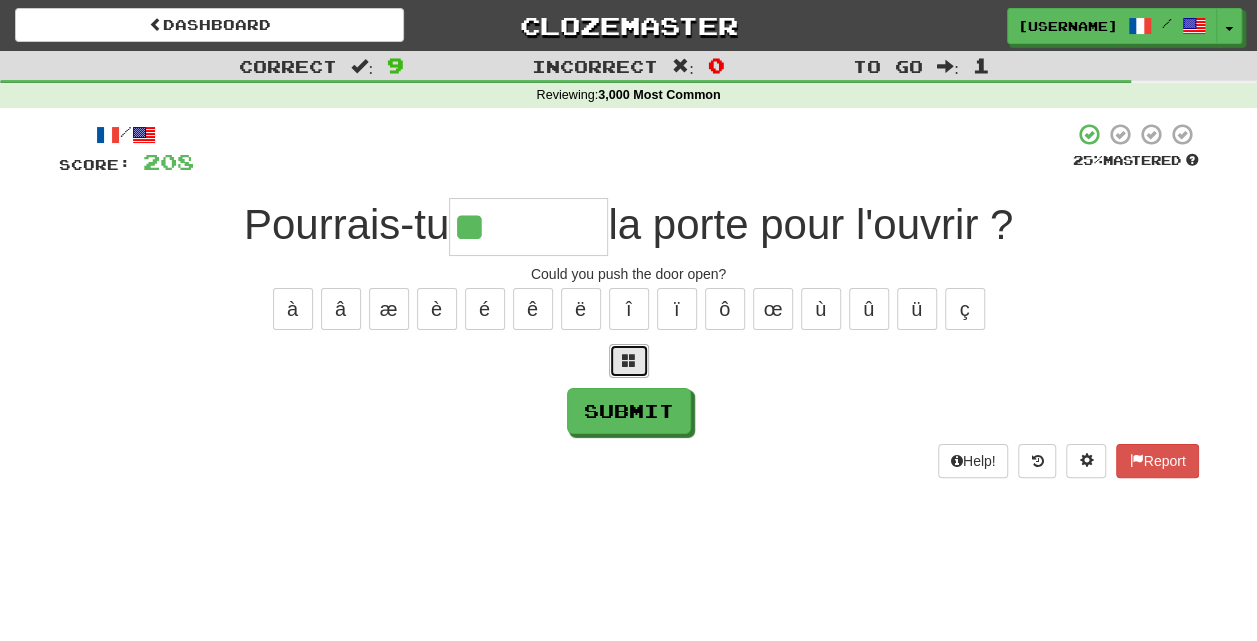 click at bounding box center (629, 361) 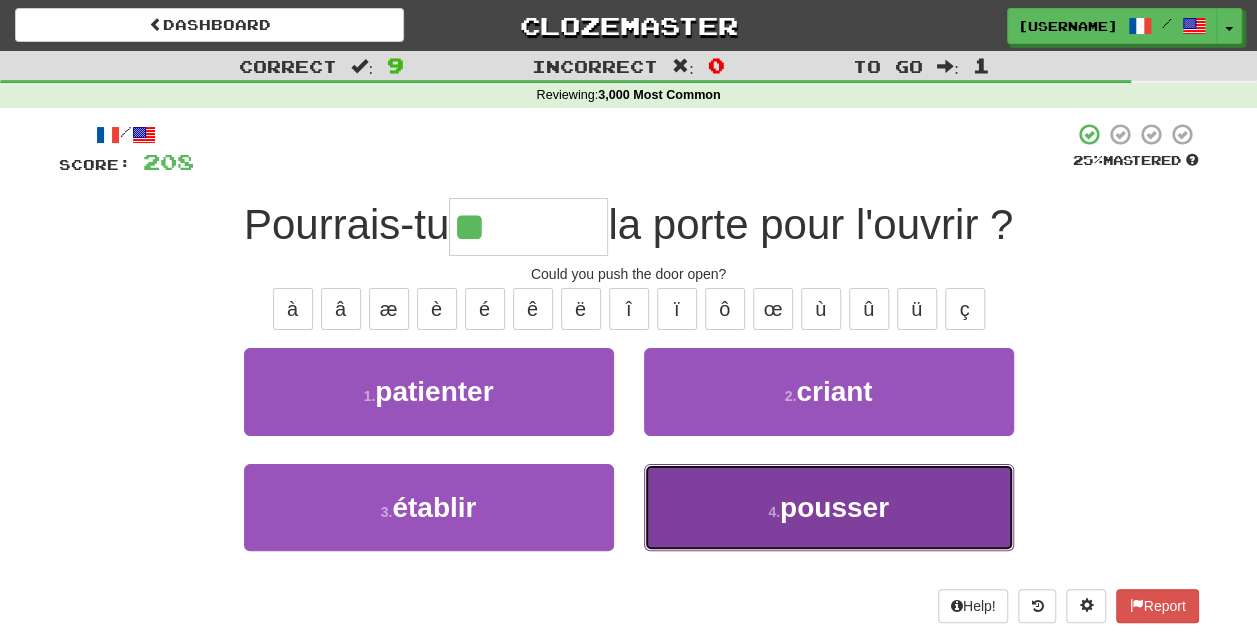 click on "4 .  pousser" at bounding box center [829, 507] 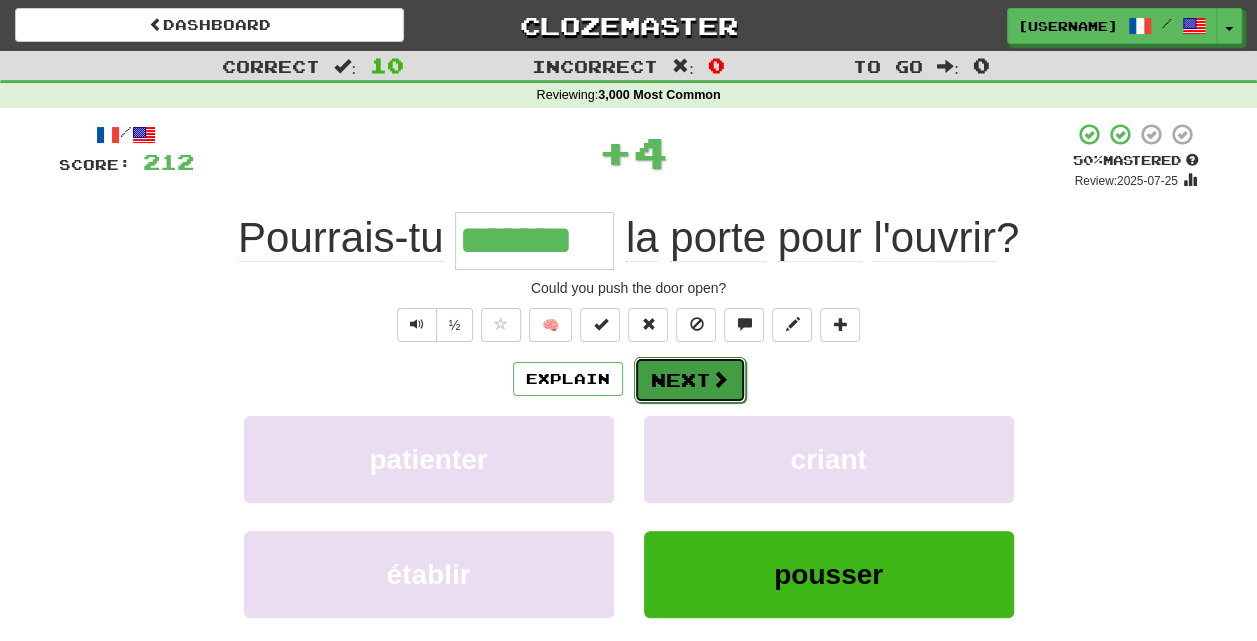 click on "Next" at bounding box center [690, 380] 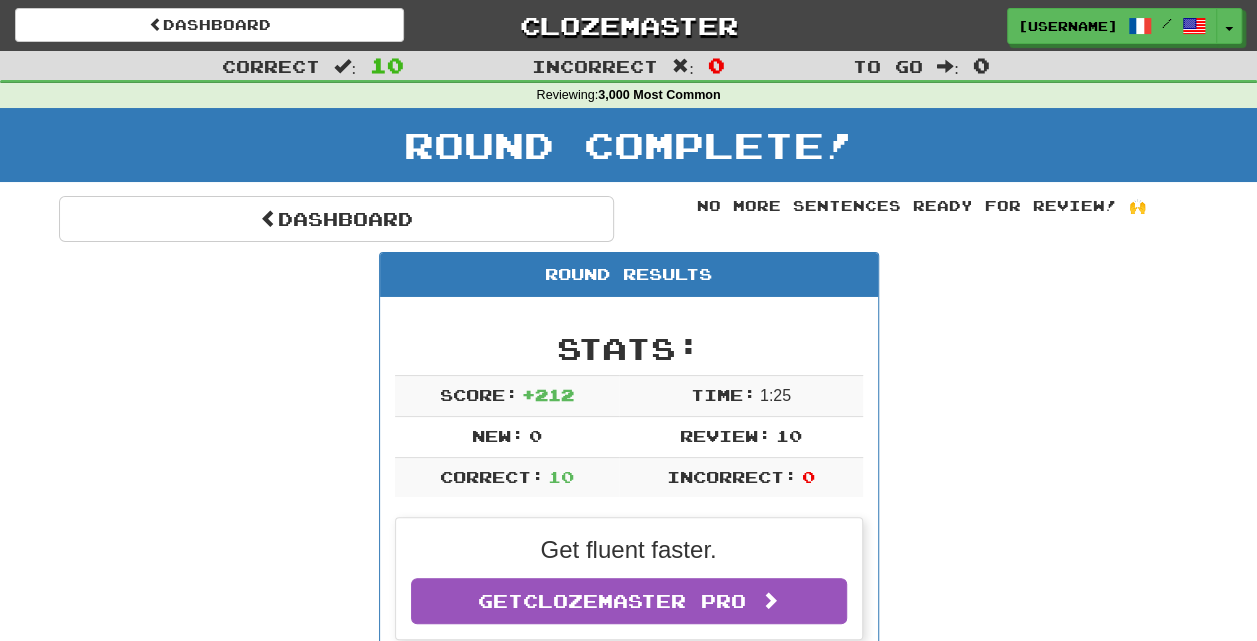 click on "Round Results Stats: Score:   + 212 Time:   1 : 25 New:   0 Review:   10 Correct:   10 Incorrect:   0 Get fluent faster. Get  Clozemaster Pro   Daily Goal: Points:   516  /  200  🎉 Time remaining: 11   Hours Progress: 3,000 Most Common Playing:  211  /  6650 3.173% Mastered:  15  /  6650 + 5 0.15% 0.226% Ready for Review:  0  /  Level:  19 ⬆🎉🙌 176  points to level  20  - keep going! Ranked:  156 th  this week Sentences:  Report Je voulais apprendre des  meilleures . I wanted to learn from the best.  Report Comment peux-tu être sûre que c'est Tom qui a volé le  vélo ? What makes you so sure Tom was the one who stole the bicycle?  Report Je me  sentais  mal à l'aise dans ce restaurant cher. I felt uncomfortable in that expensive restaurant.  Report Un vieux couple  vivait  dans les bois. An old couple lived in the woods. 1  Report Notre  entretien  est terminé. Our interview is over.  Report Tâche  de ne pas trop manger. Try not to eat too much.  Report L'agneau rôti est  délicieux .  Report" at bounding box center [629, 1283] 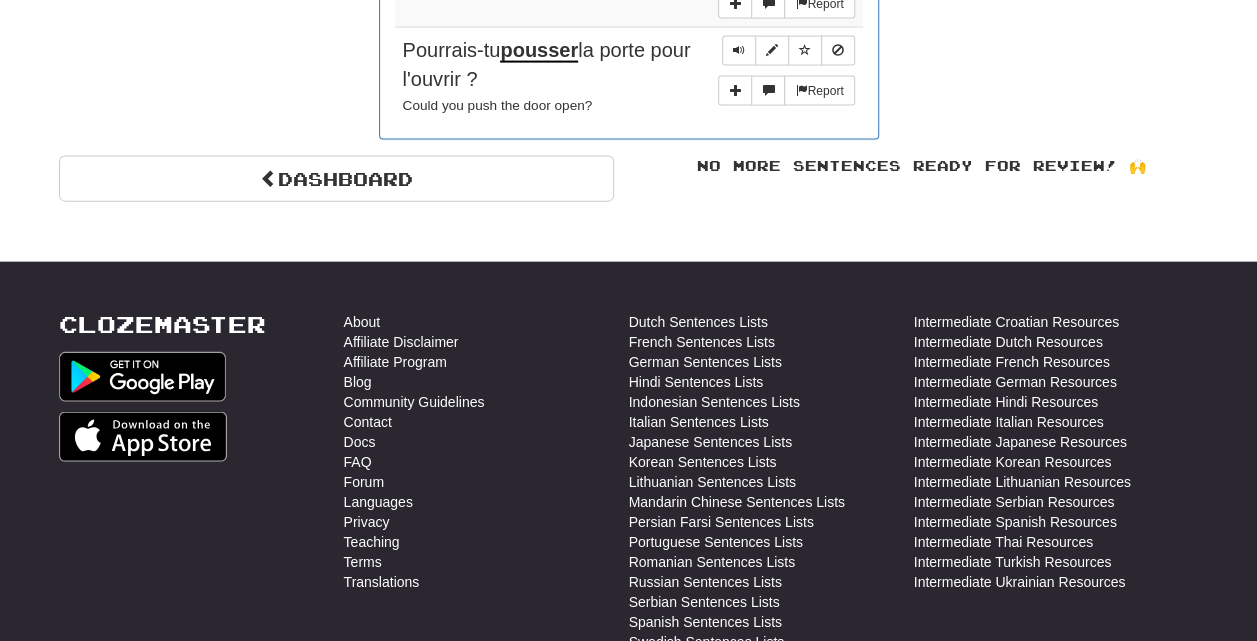 scroll, scrollTop: 2160, scrollLeft: 0, axis: vertical 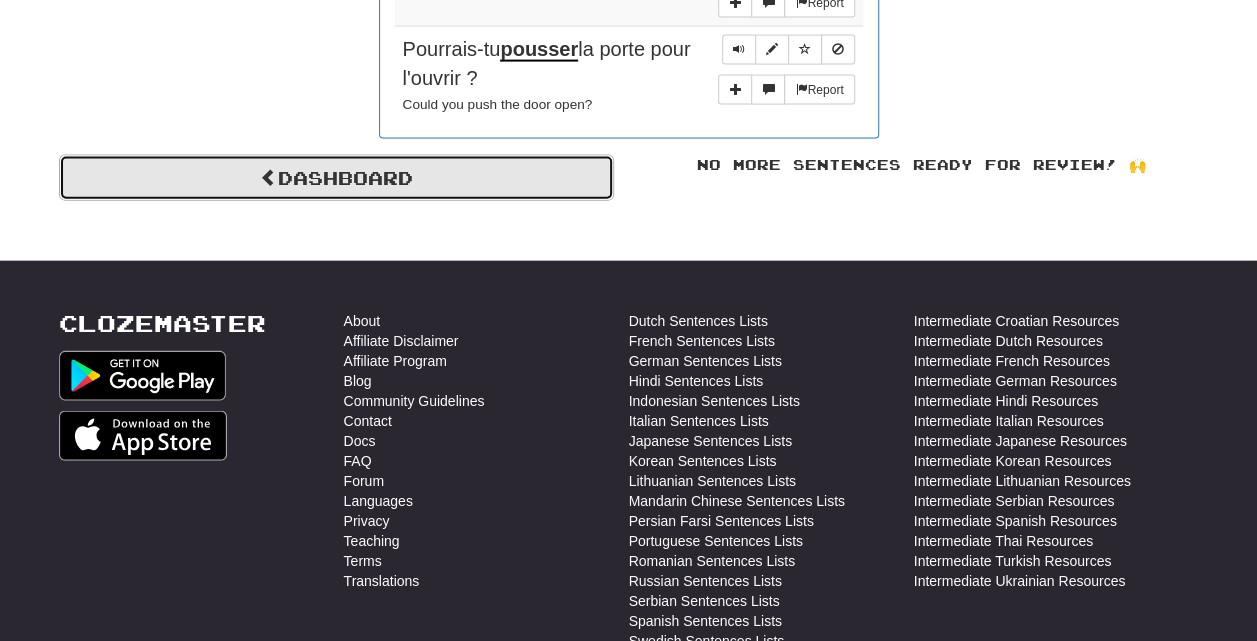 click on "Dashboard" at bounding box center (336, 178) 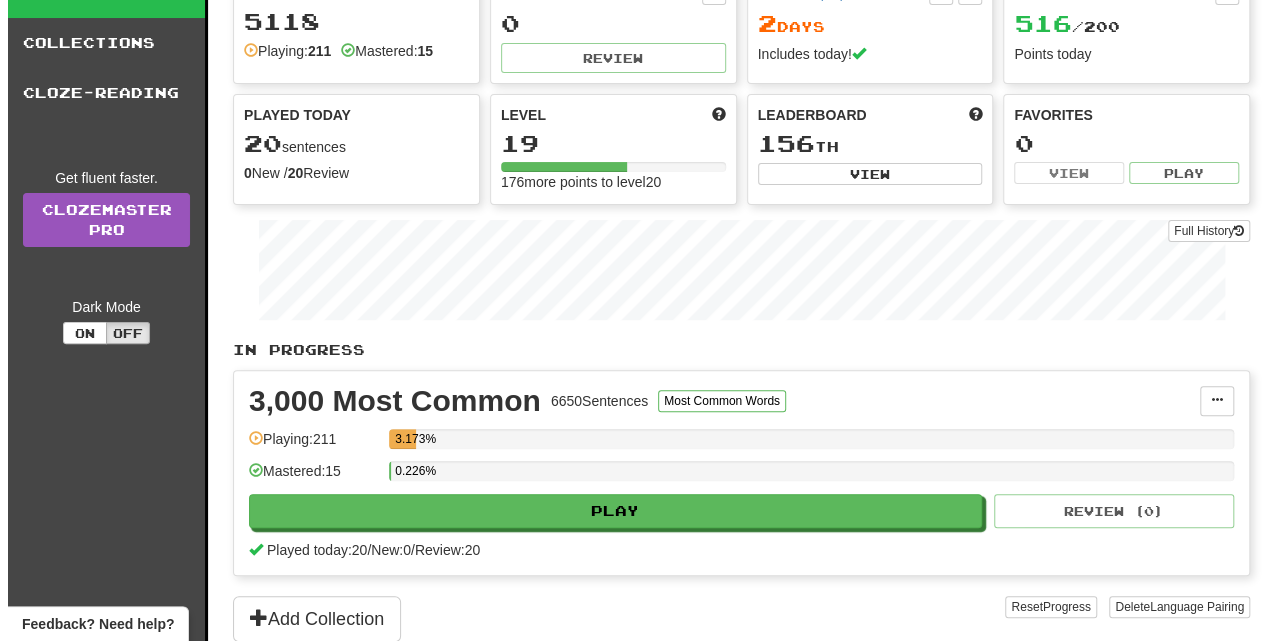 scroll, scrollTop: 137, scrollLeft: 0, axis: vertical 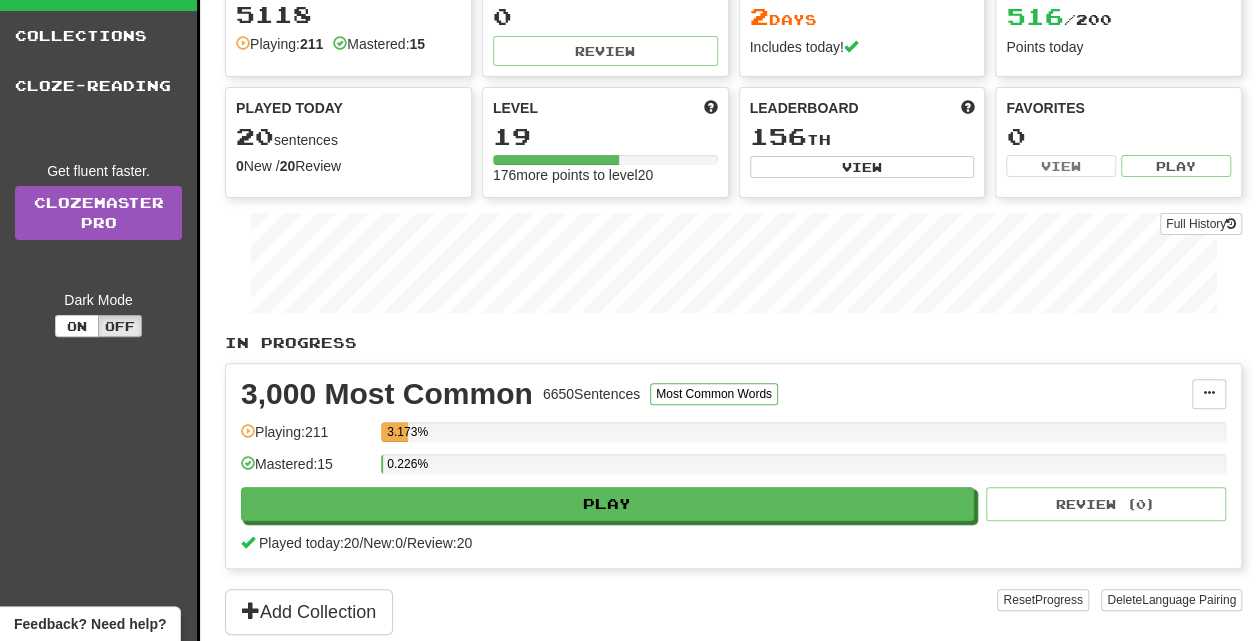 click on "3,000 Most Common 6650  Sentences Most Common Words Manage Sentences Unpin from Dashboard  Playing:  211 3.173%  Mastered:  15 0.226% Play Review ( 0 )   Played today:  20  /  New:  0  /  Review:  20" at bounding box center (733, 466) 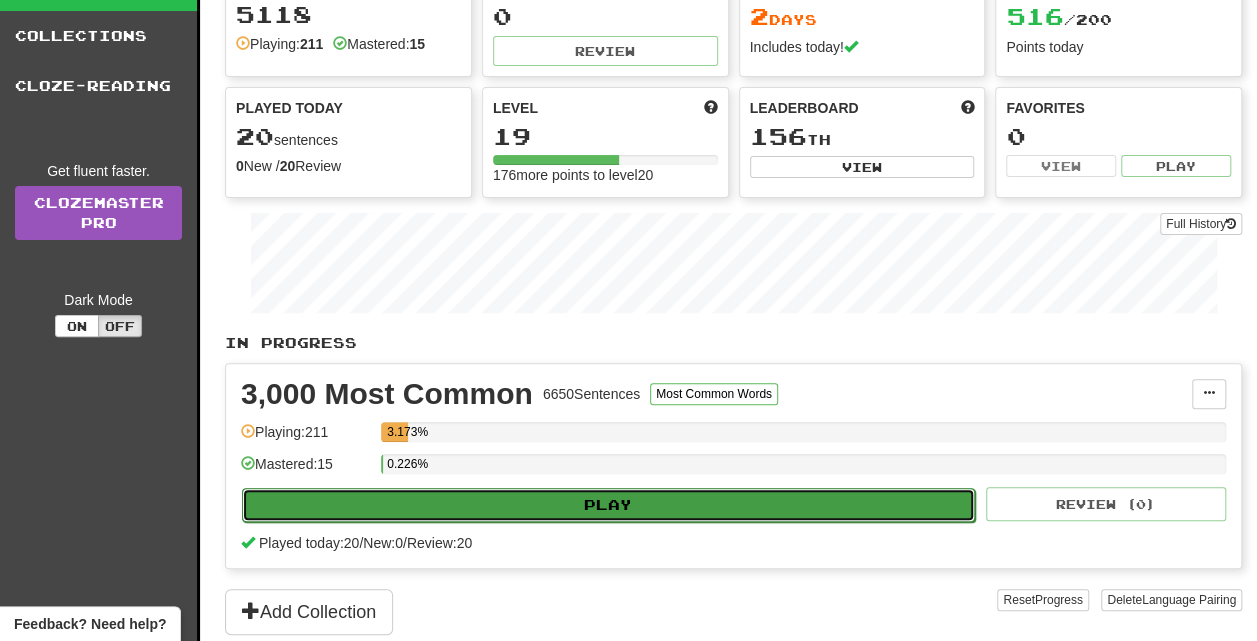 click on "Play" at bounding box center (608, 505) 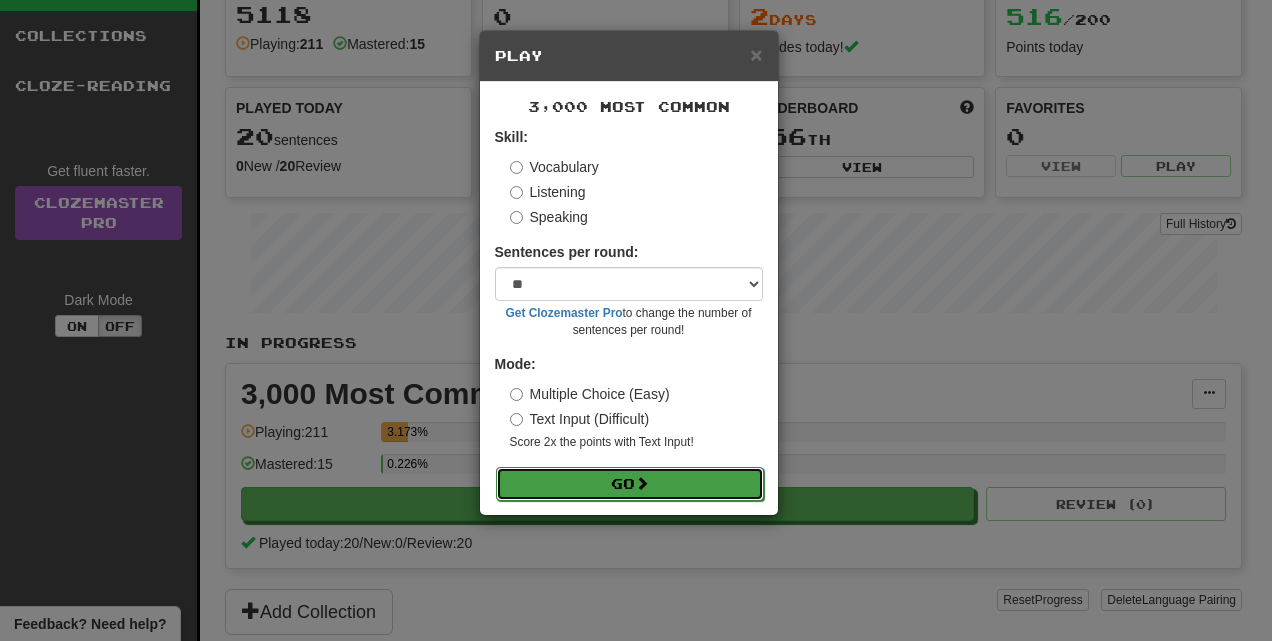 click on "Go" at bounding box center (630, 484) 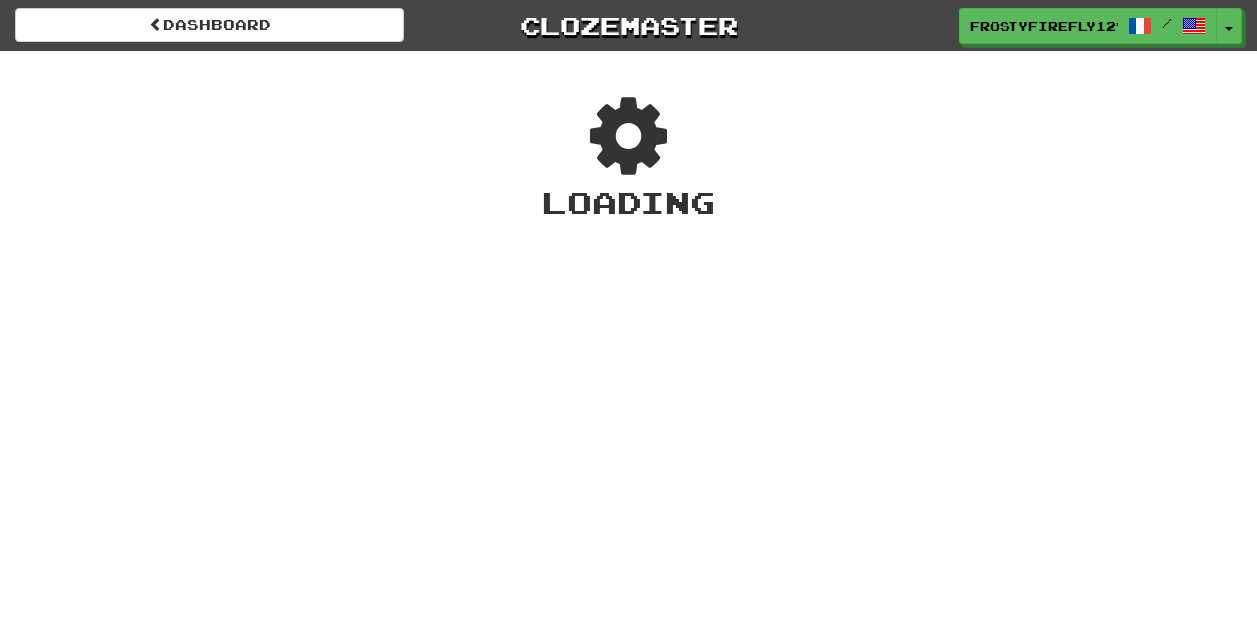 scroll, scrollTop: 0, scrollLeft: 0, axis: both 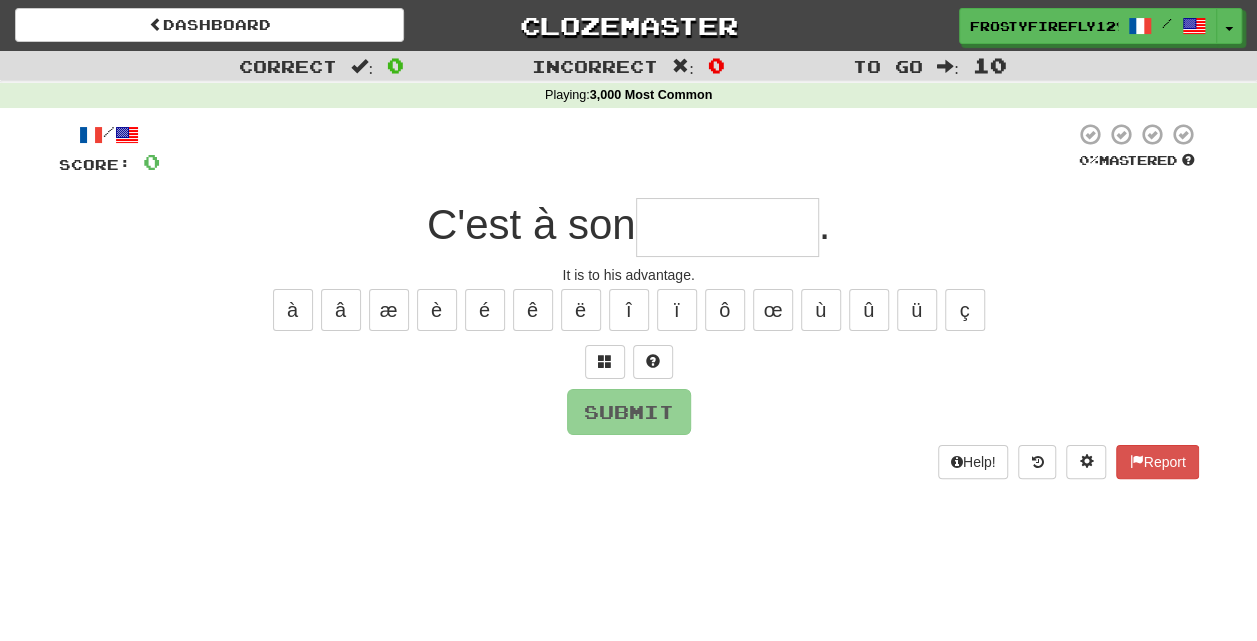 click on "à â æ è é ê ë î ï ô œ ù û ü ç" at bounding box center (629, 310) 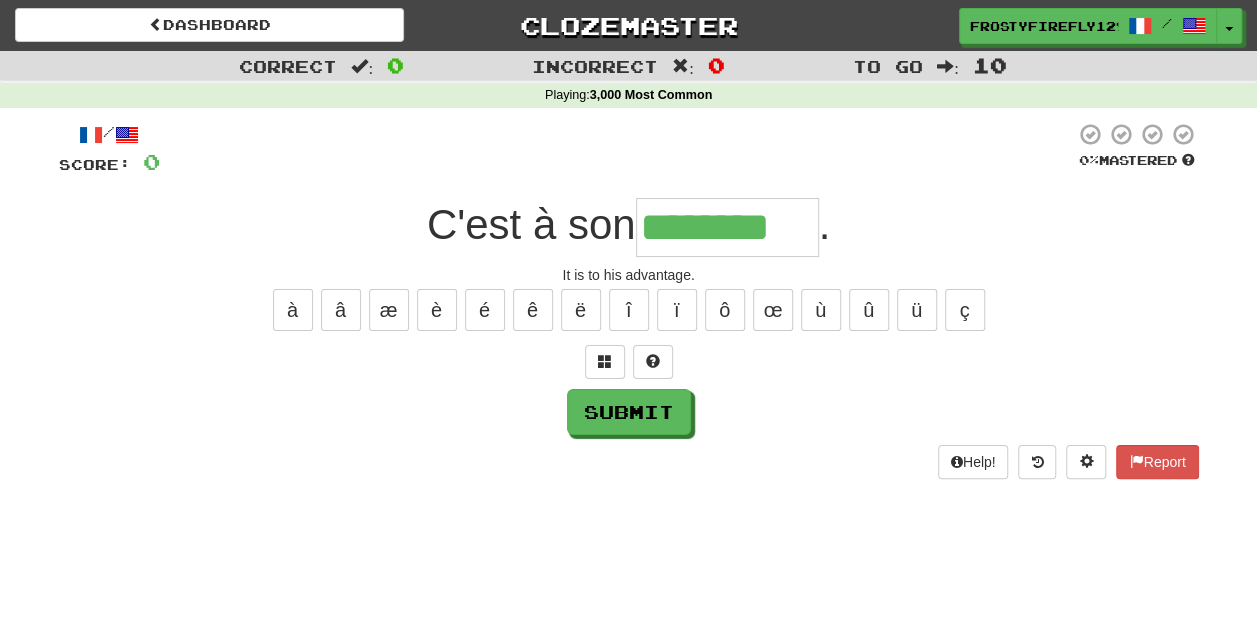 type on "********" 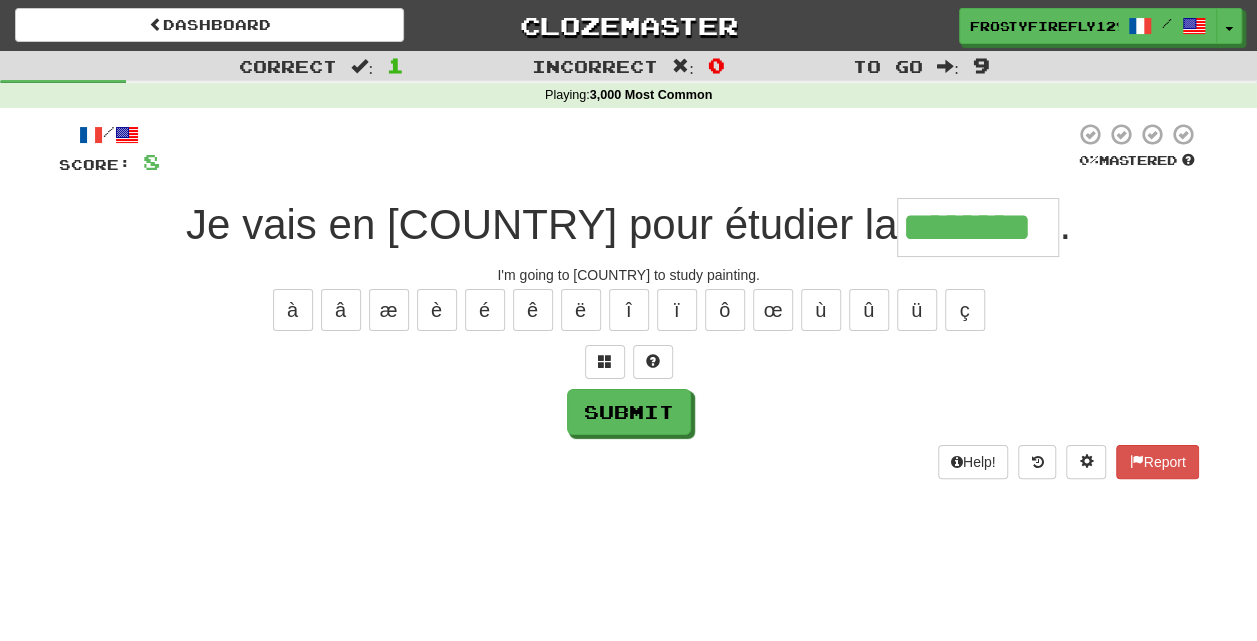 type on "********" 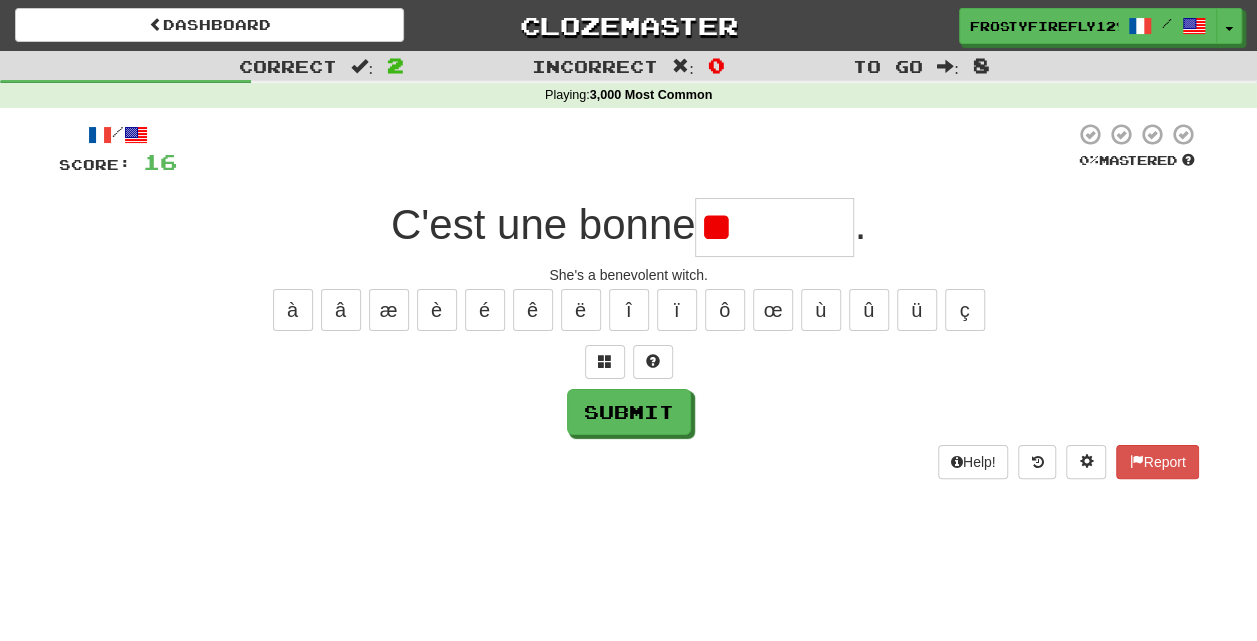 type on "*" 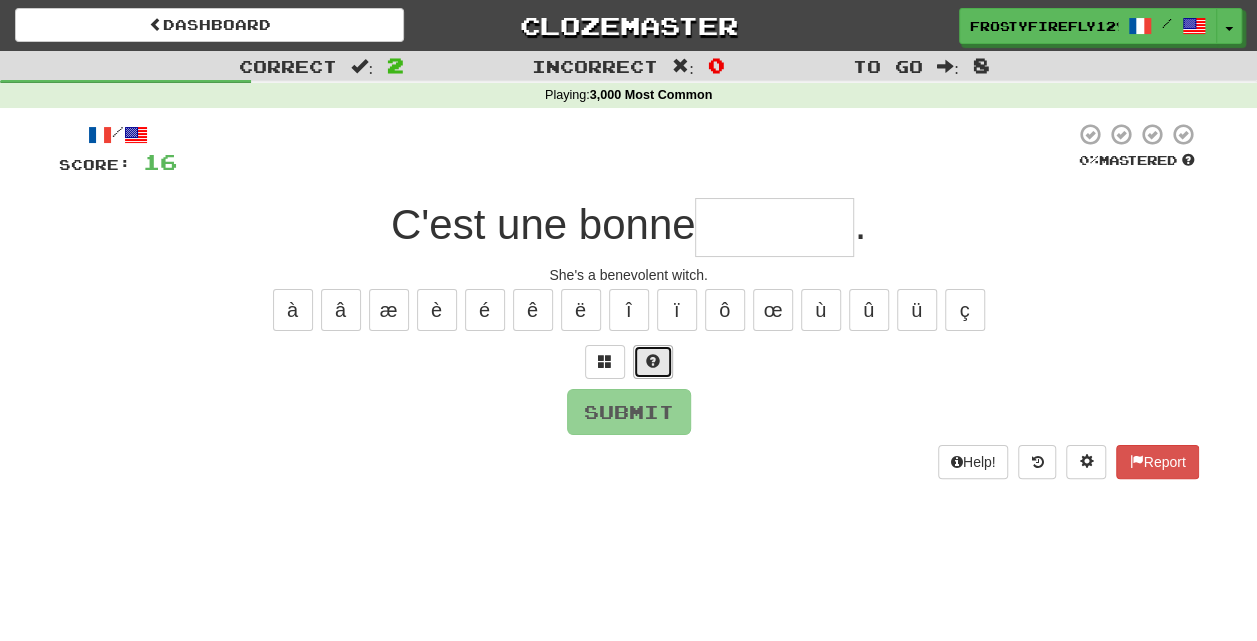 click at bounding box center (653, 362) 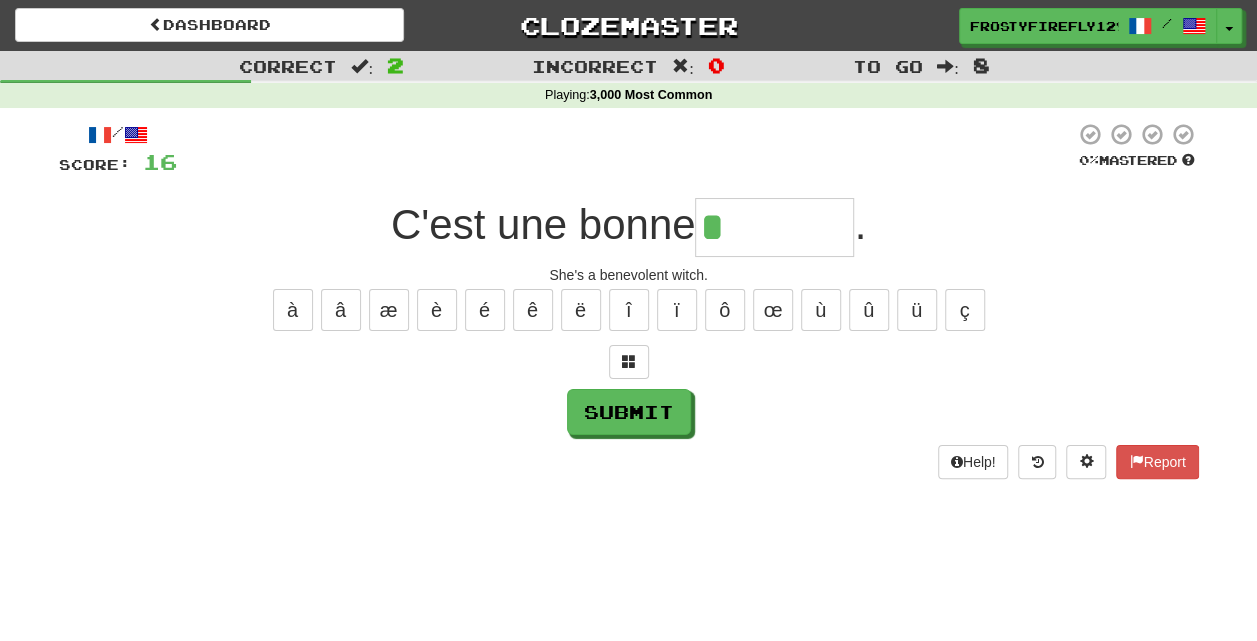 type on "********" 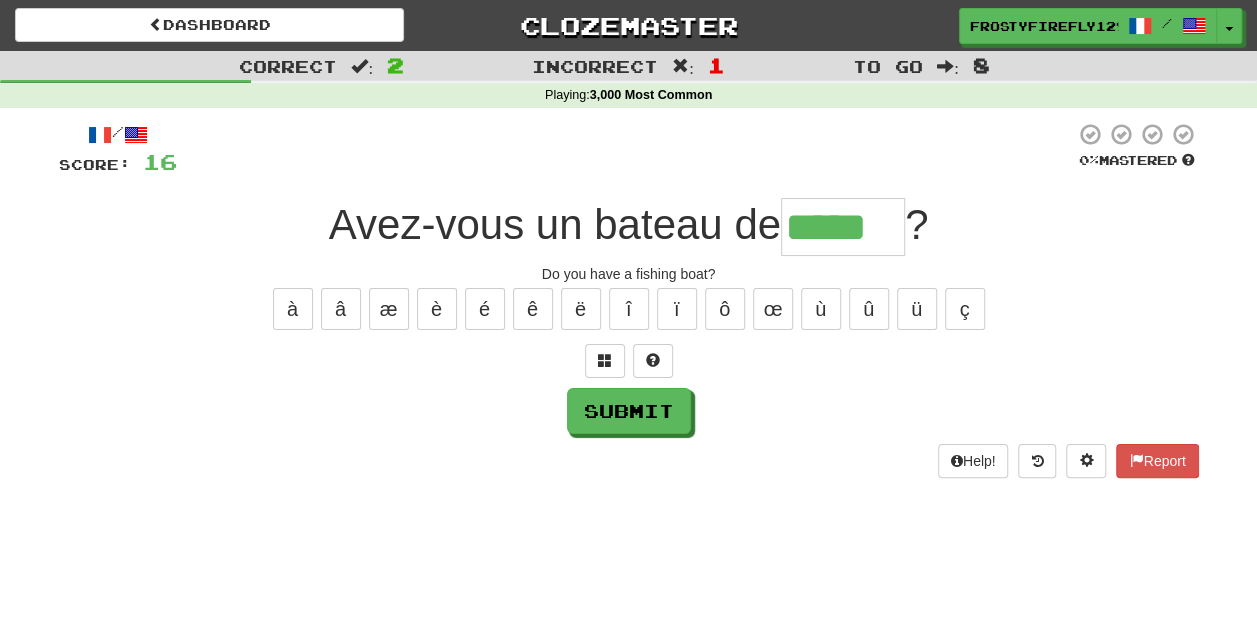 scroll, scrollTop: 0, scrollLeft: 0, axis: both 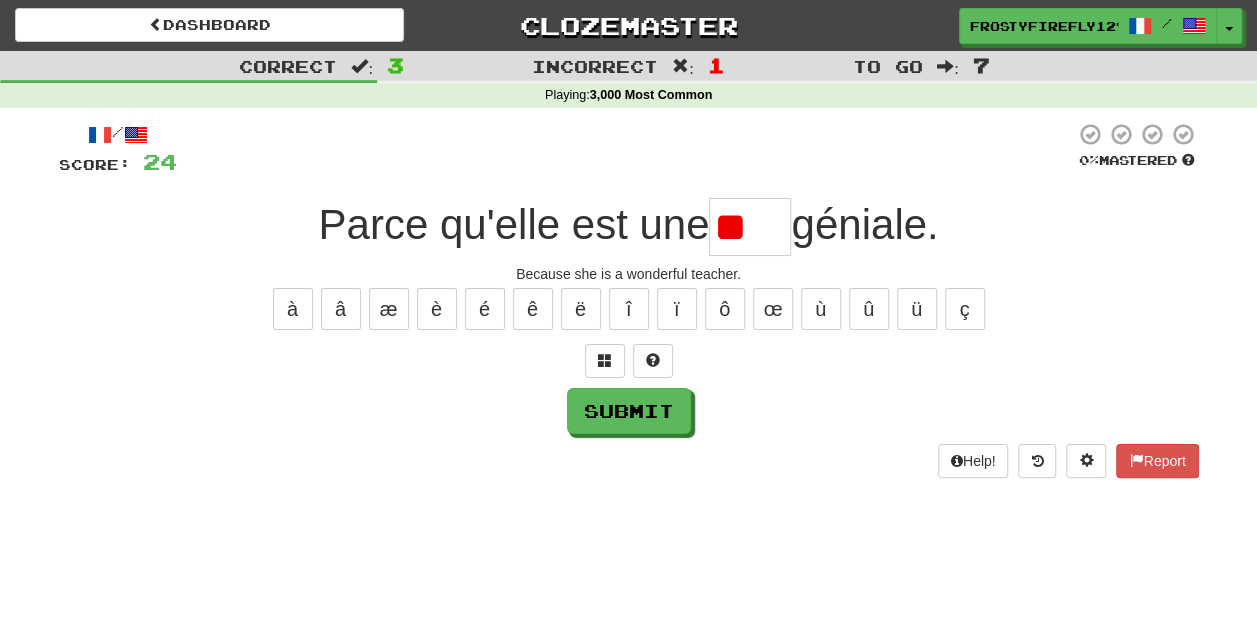 type on "*" 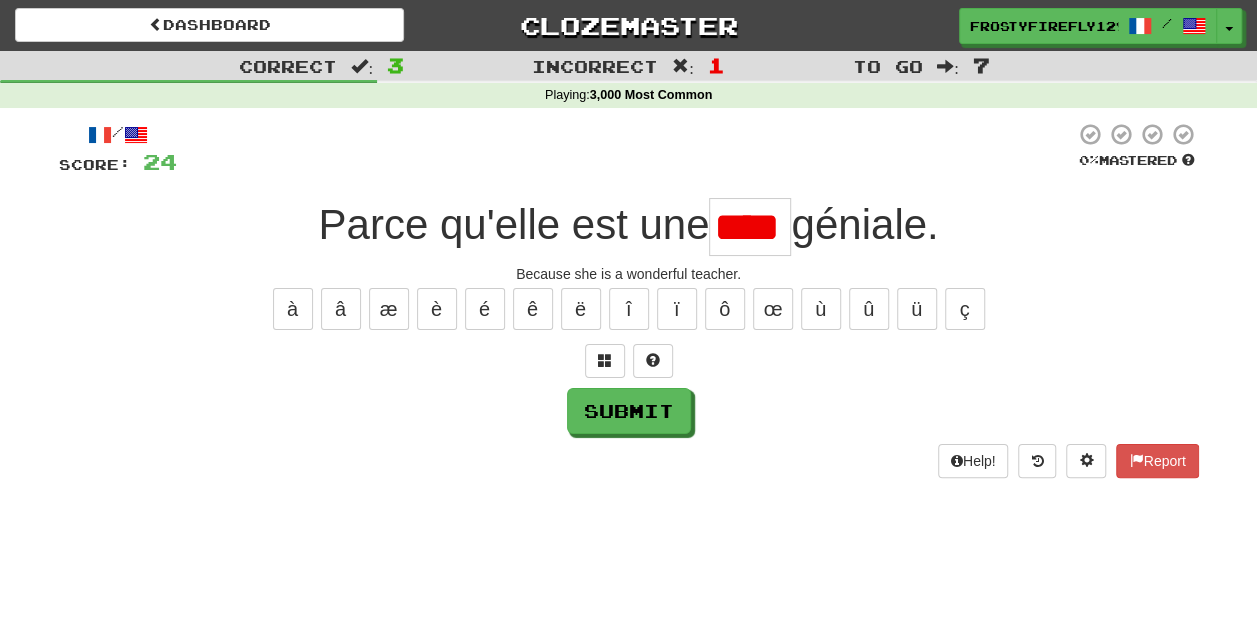 scroll, scrollTop: 0, scrollLeft: 0, axis: both 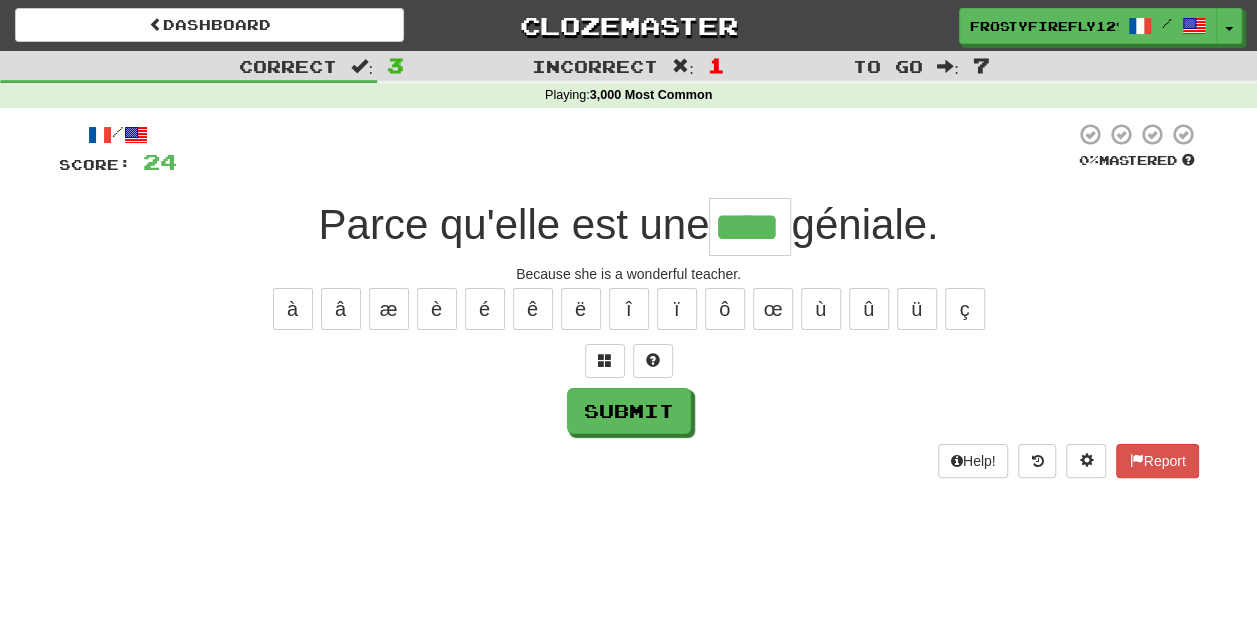 type on "****" 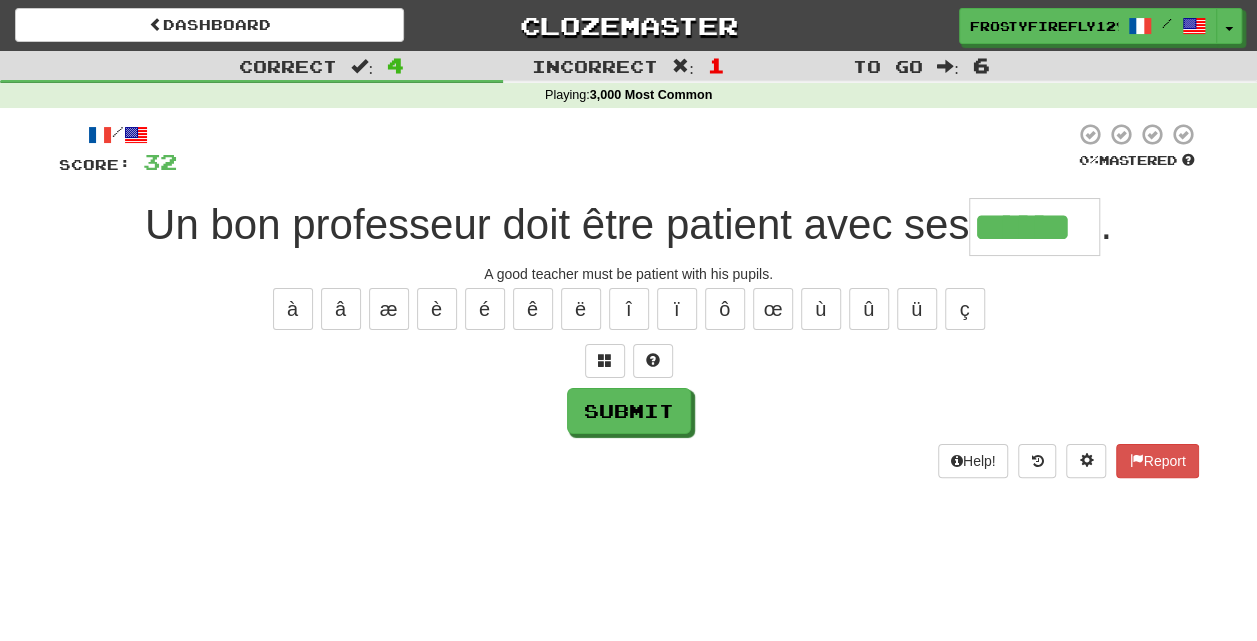 type on "******" 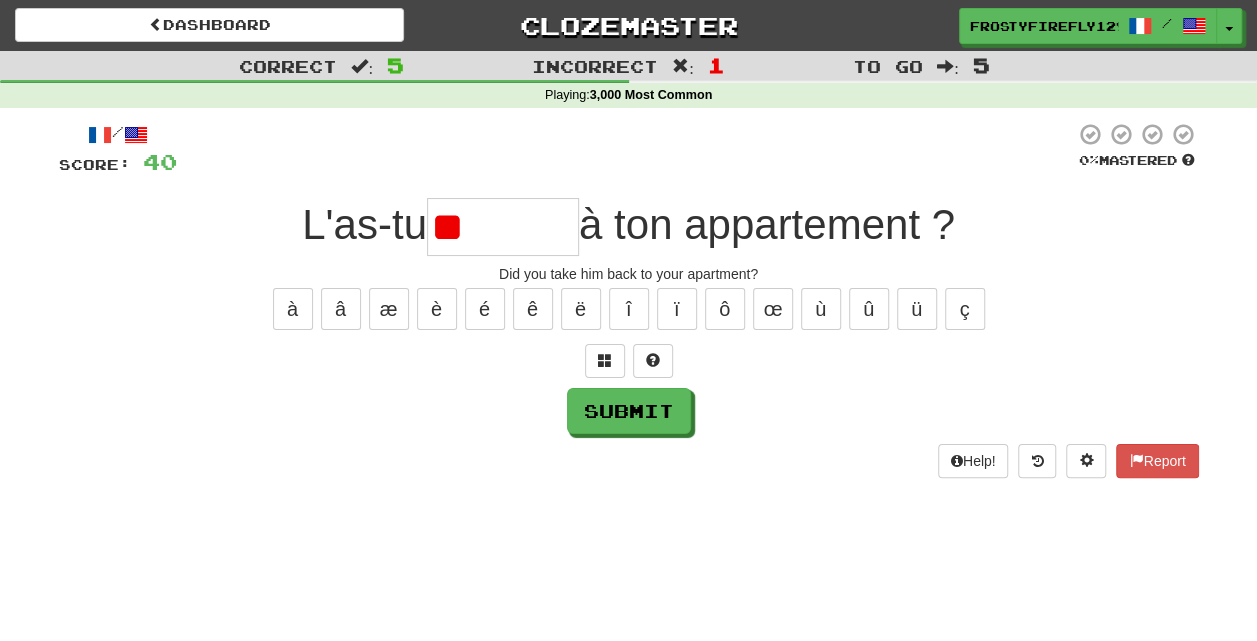 type on "*" 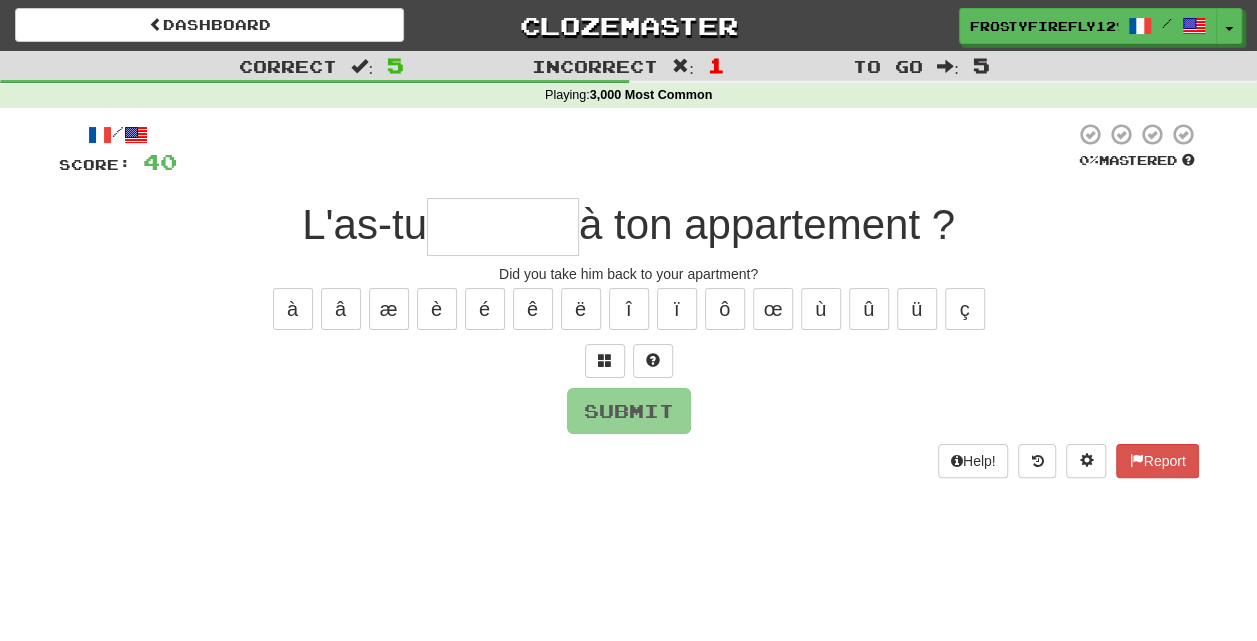 type on "*" 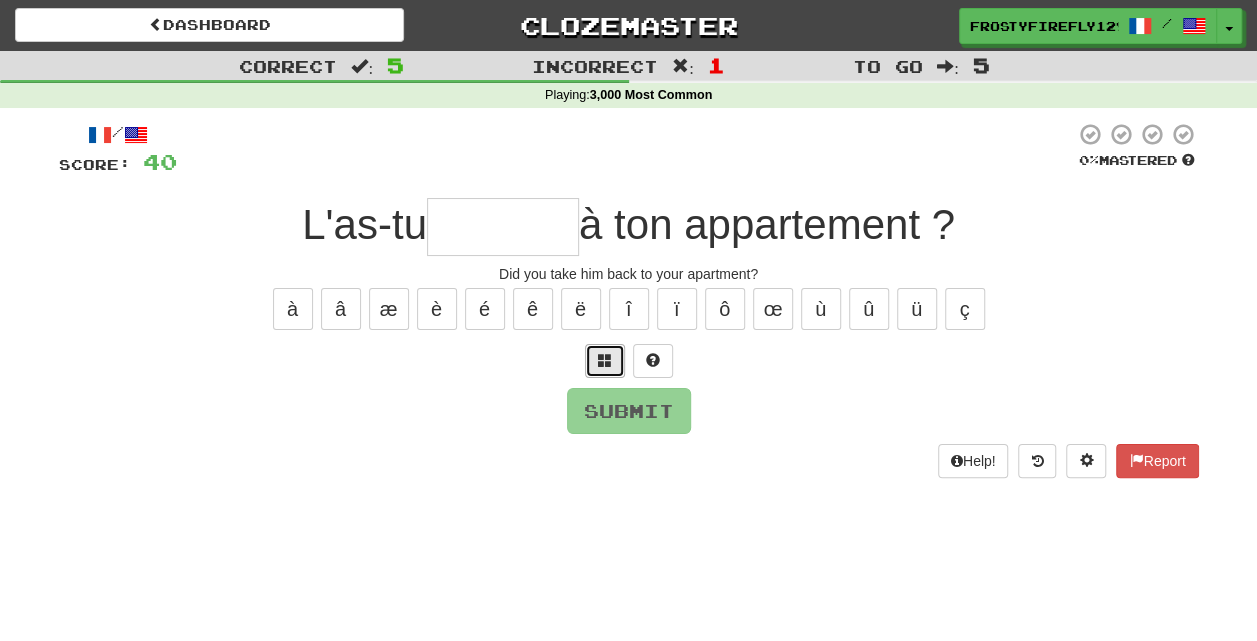 click at bounding box center (605, 361) 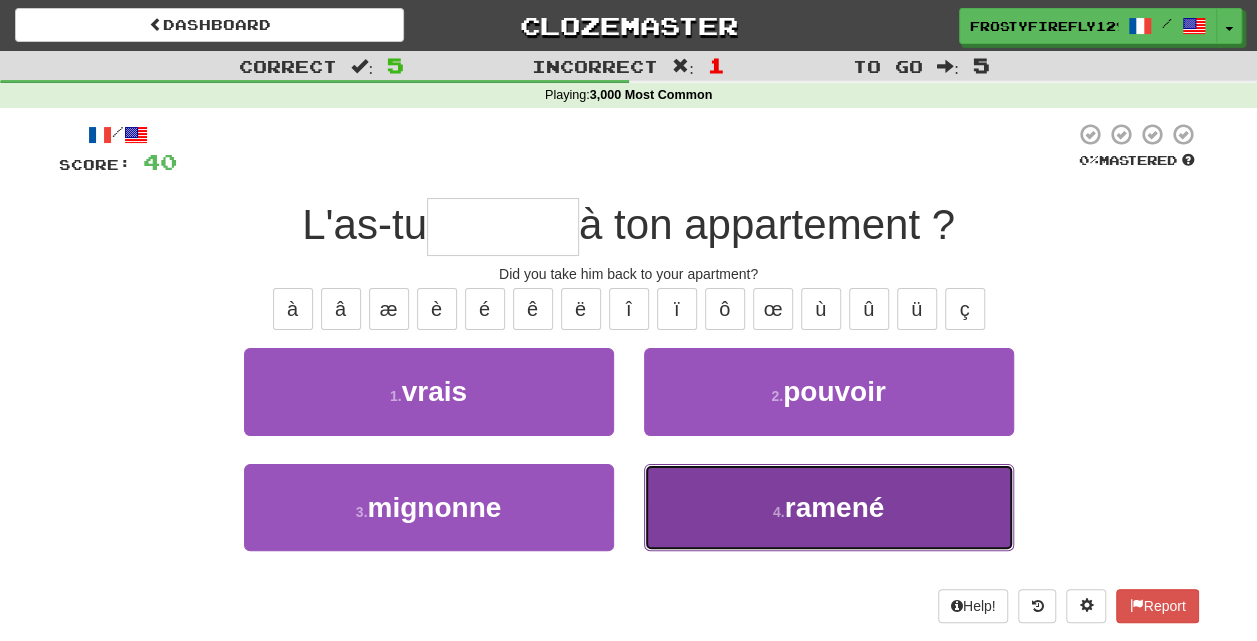 click on "4 .  ramené" at bounding box center (829, 507) 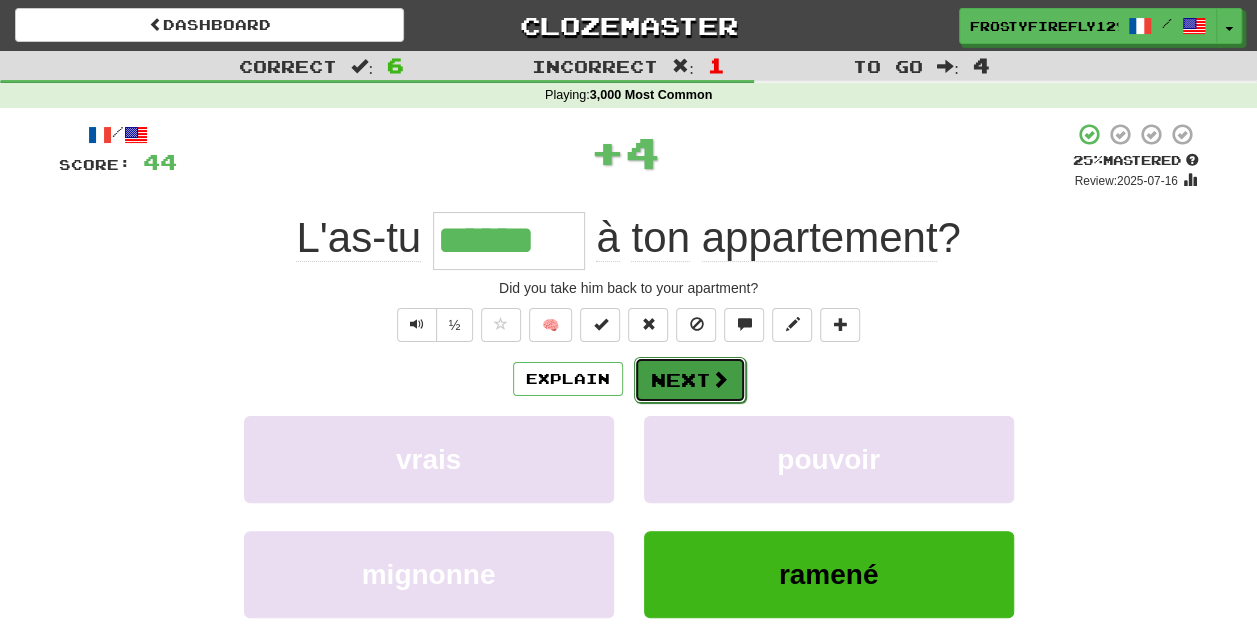 click on "Next" at bounding box center (690, 380) 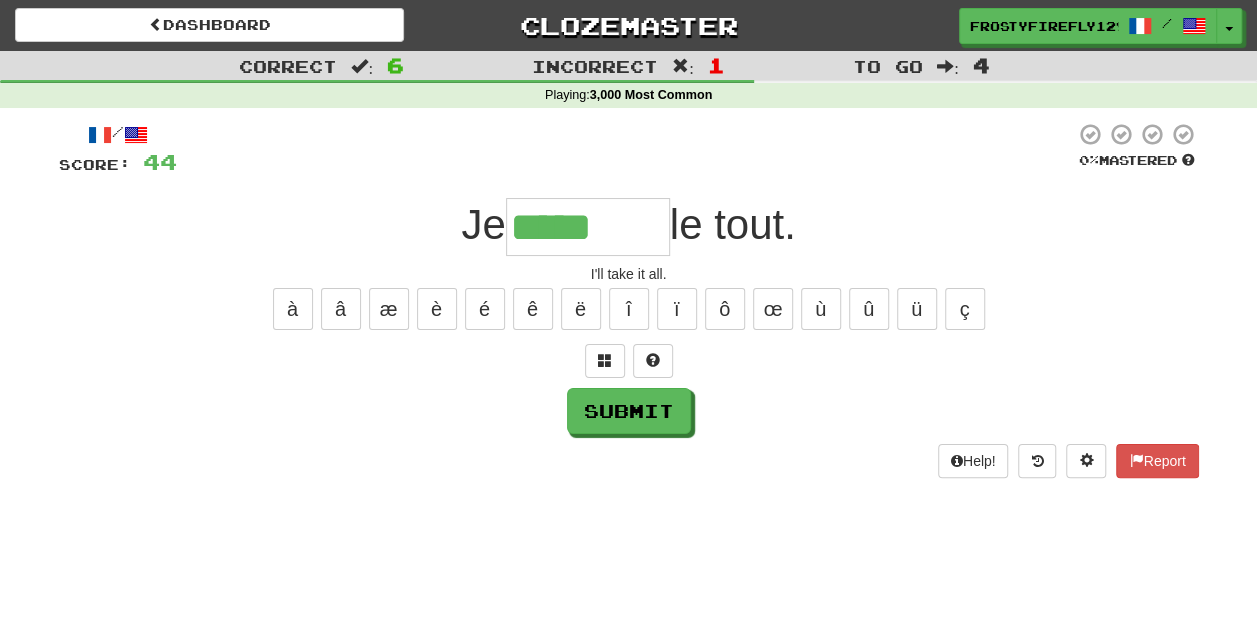 type on "********" 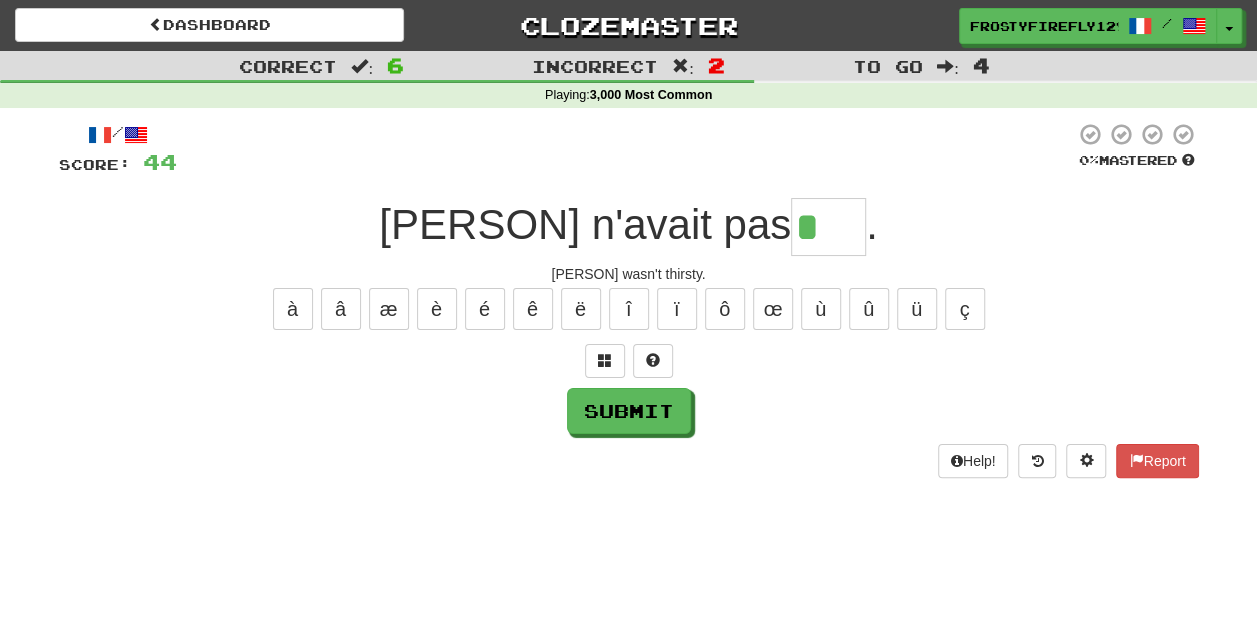 type on "****" 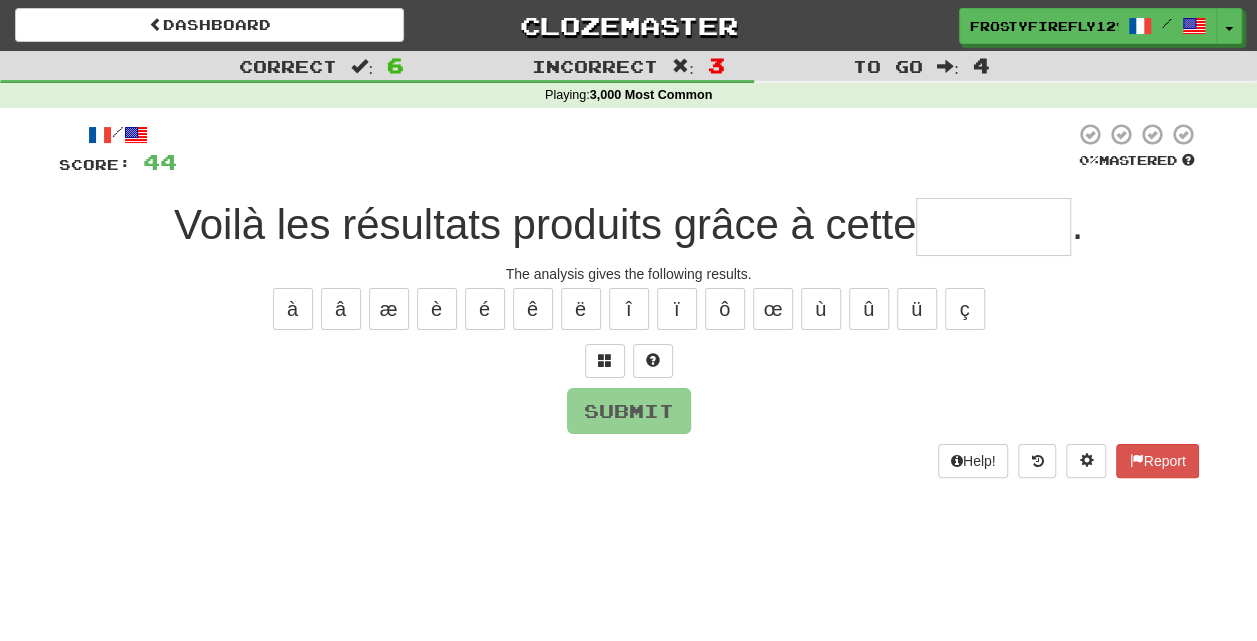 click at bounding box center [629, 361] 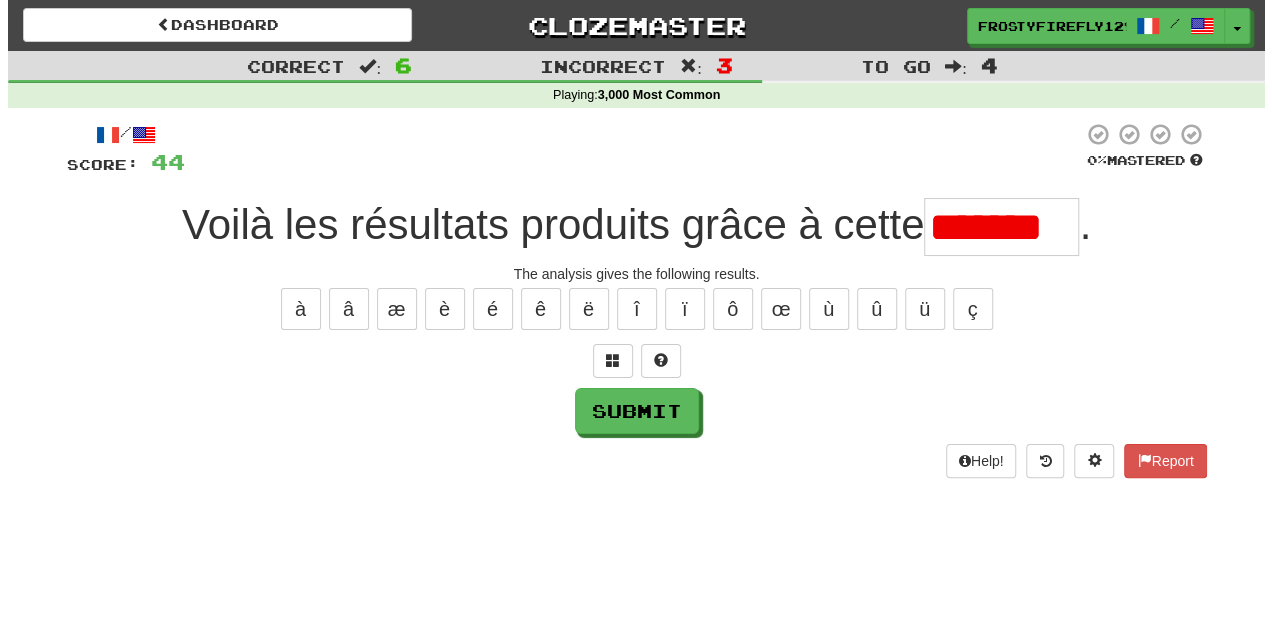 scroll, scrollTop: 0, scrollLeft: 0, axis: both 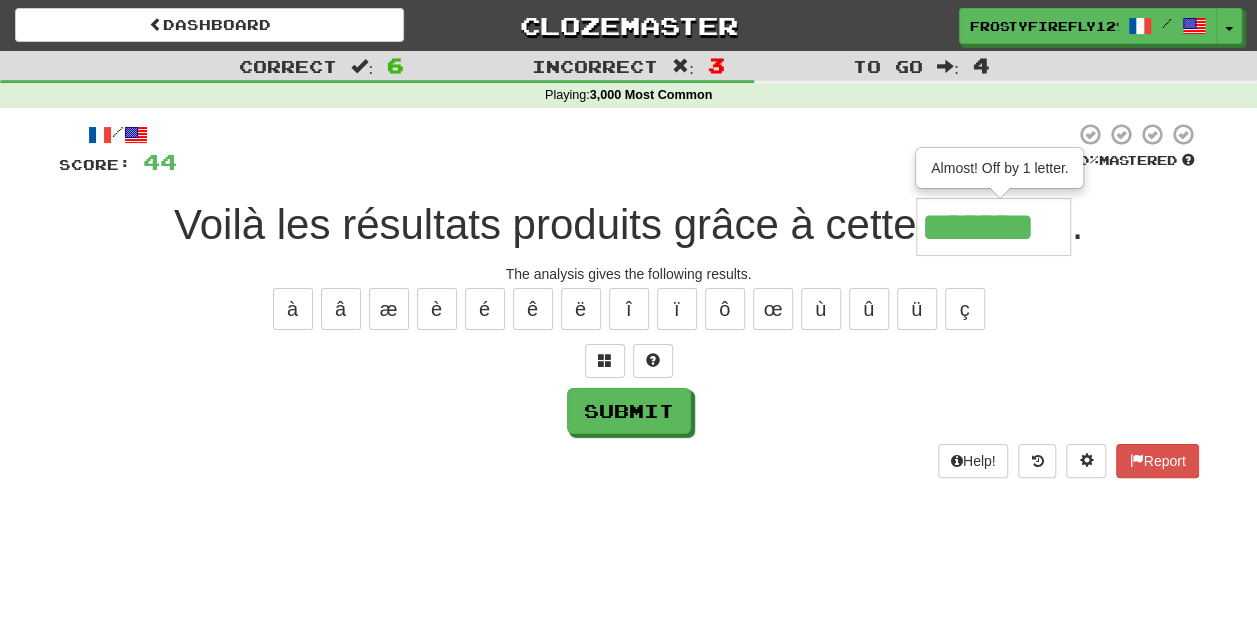 type on "*******" 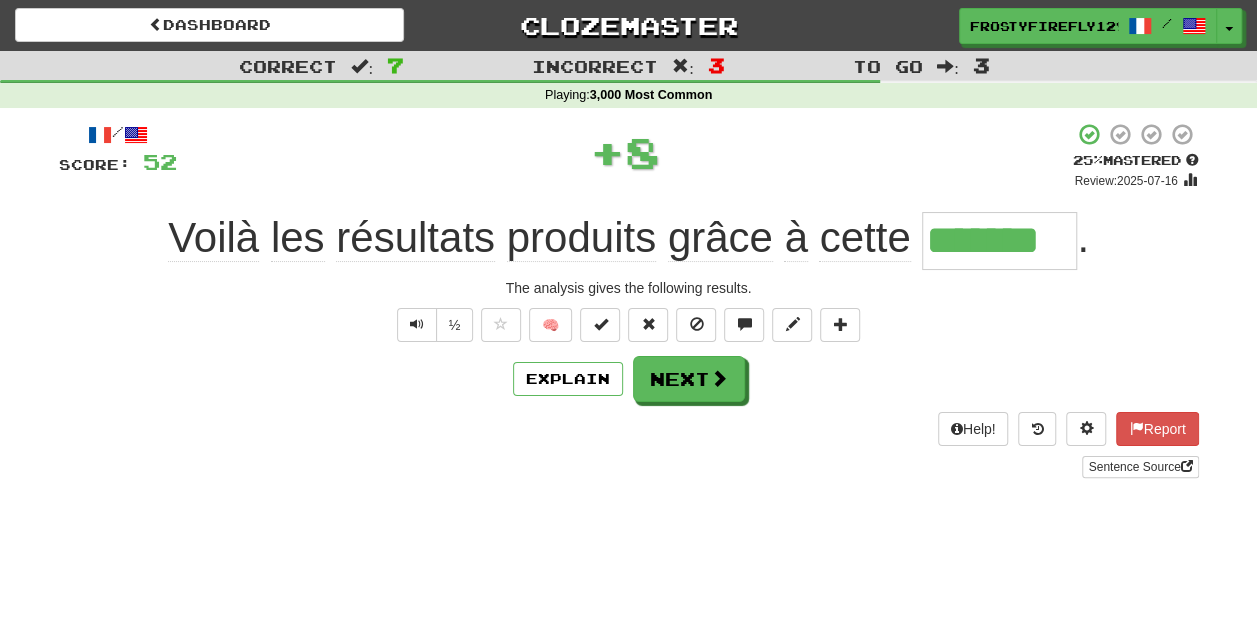 type 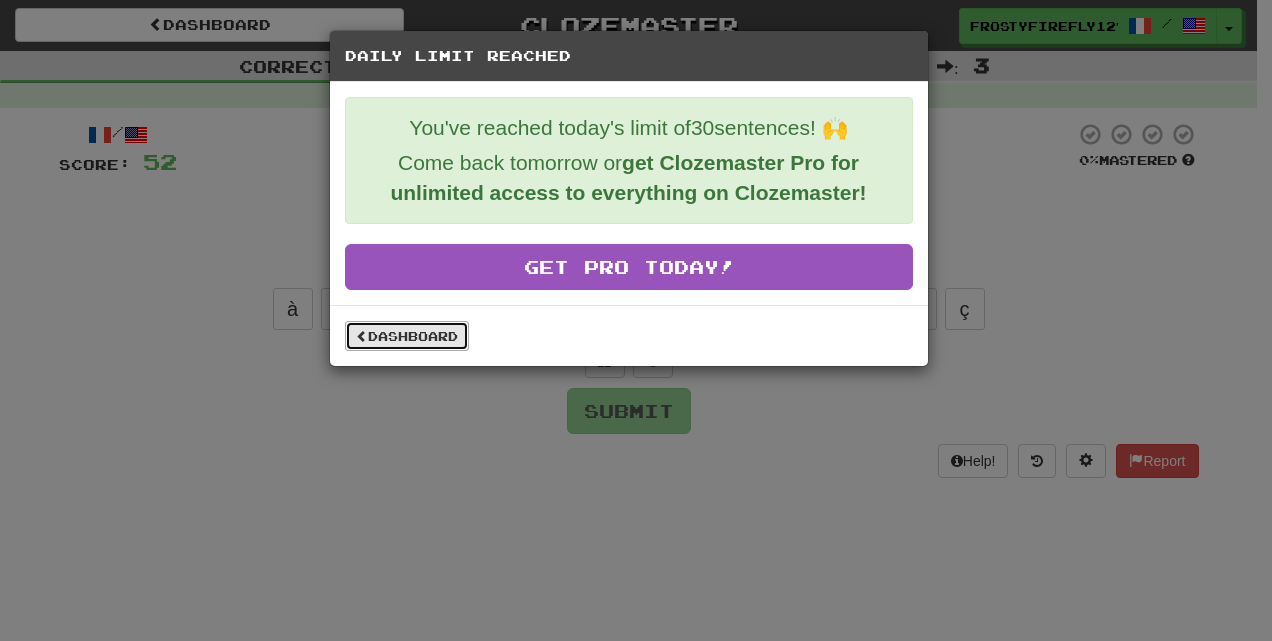 click on "Dashboard" at bounding box center (407, 336) 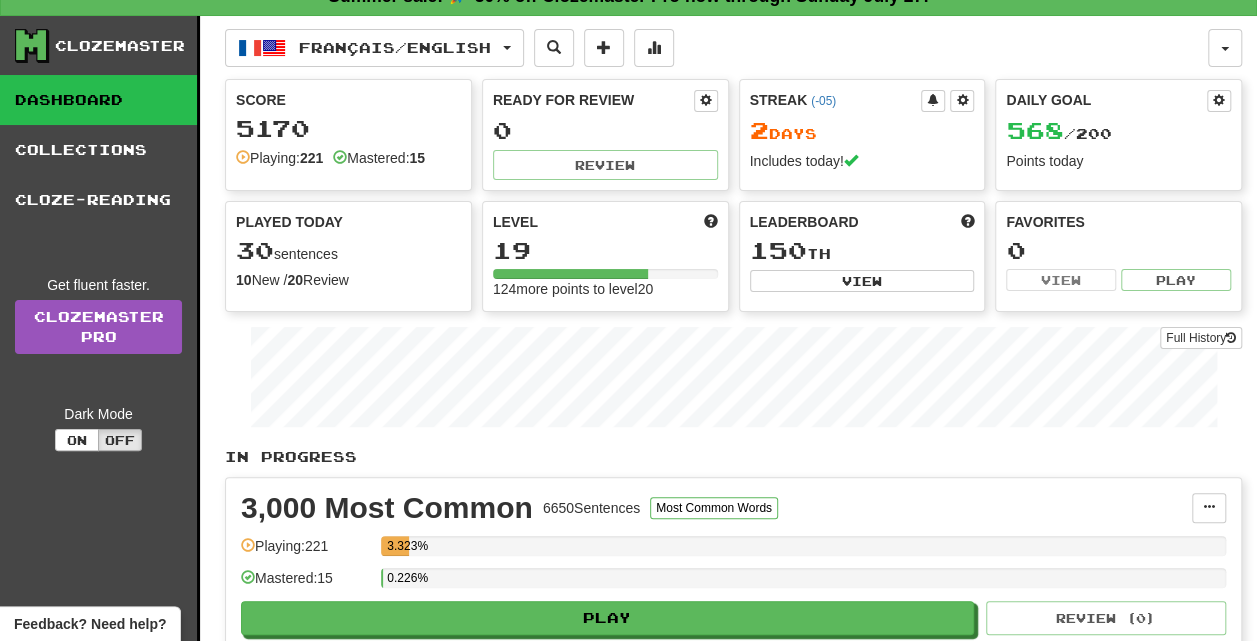 scroll, scrollTop: 28, scrollLeft: 0, axis: vertical 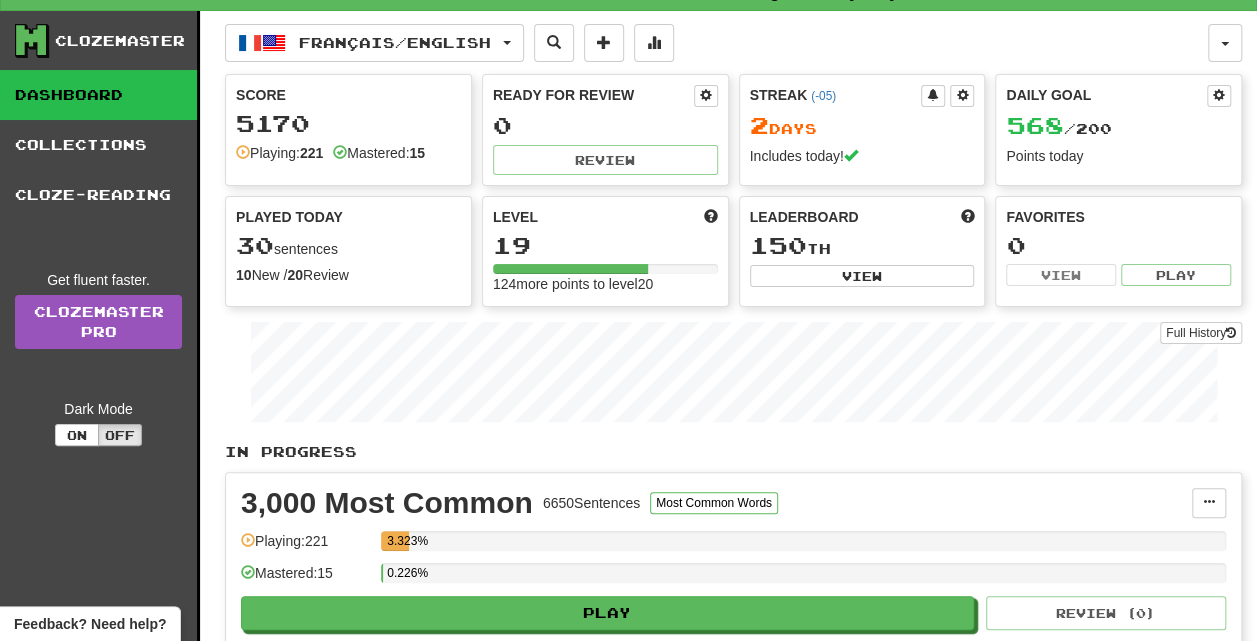 click on "2  Day s" at bounding box center (862, 126) 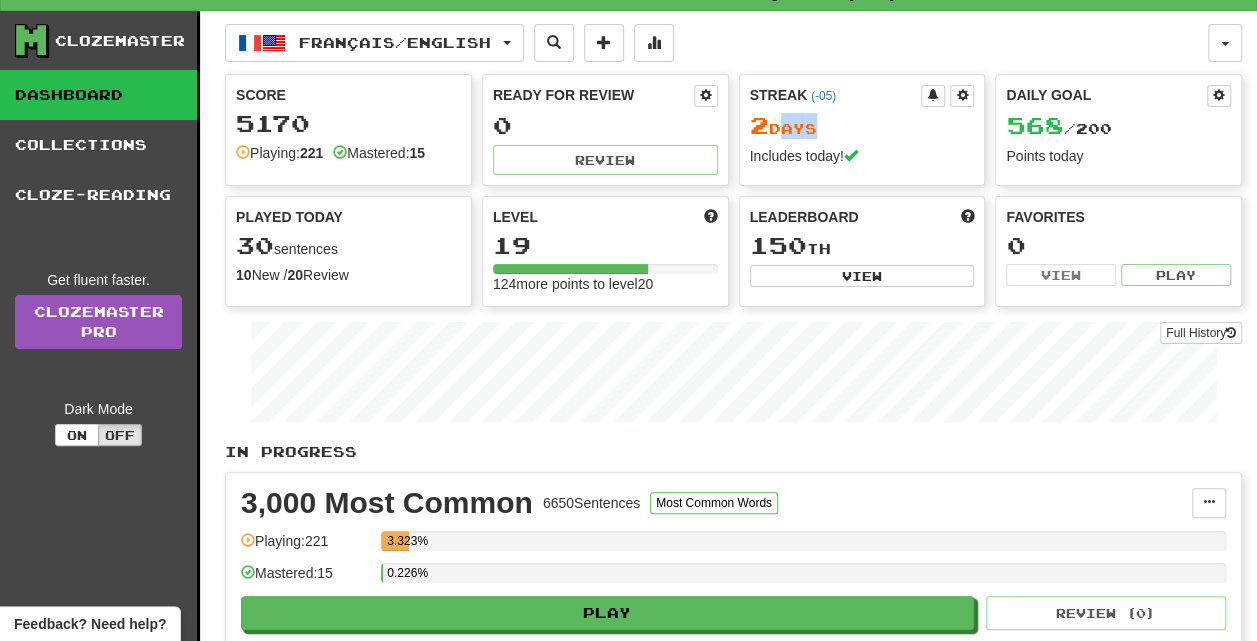 click on "2  Day s" at bounding box center [862, 126] 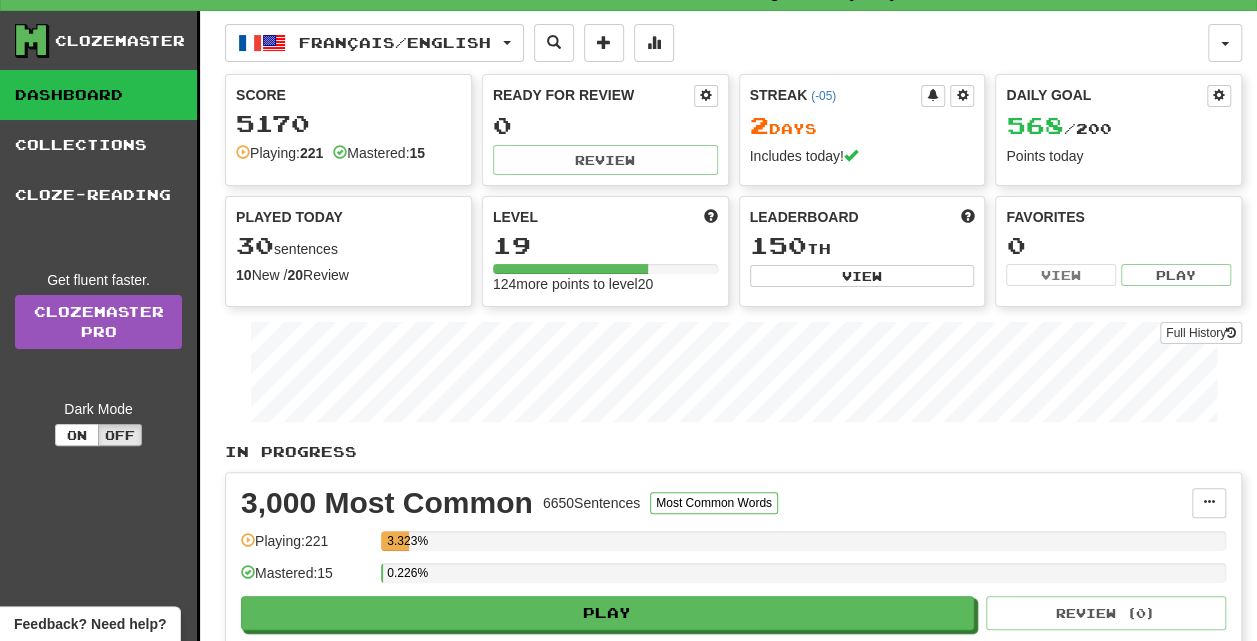 click on "Full History" at bounding box center (733, 374) 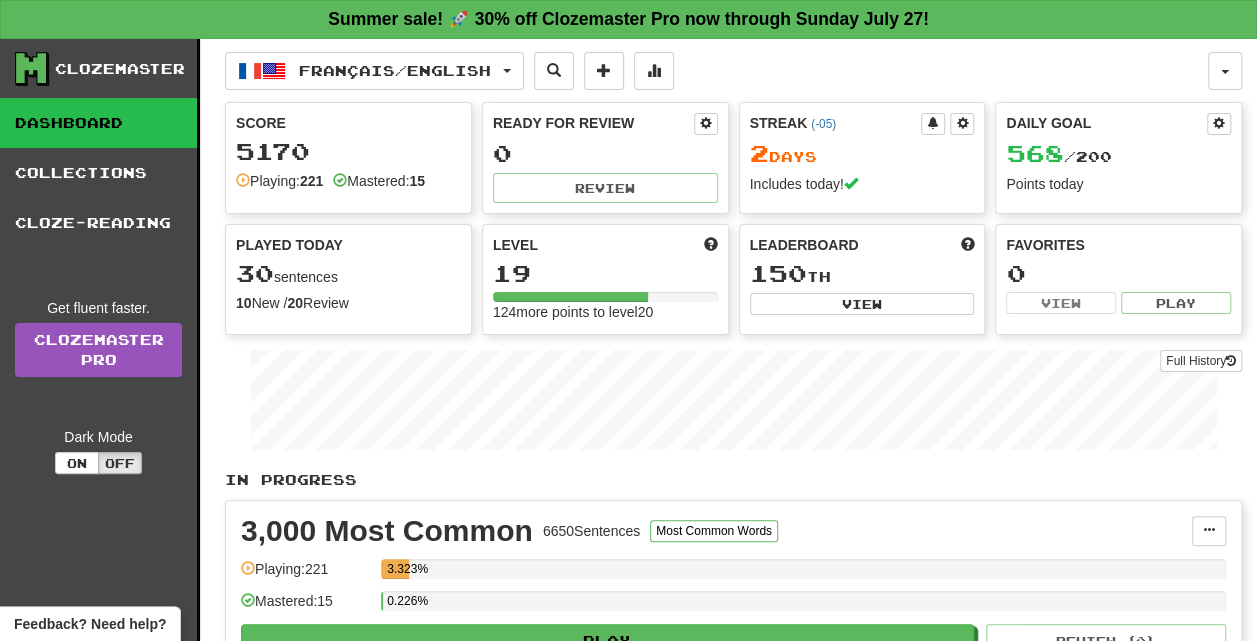 scroll, scrollTop: 0, scrollLeft: 0, axis: both 